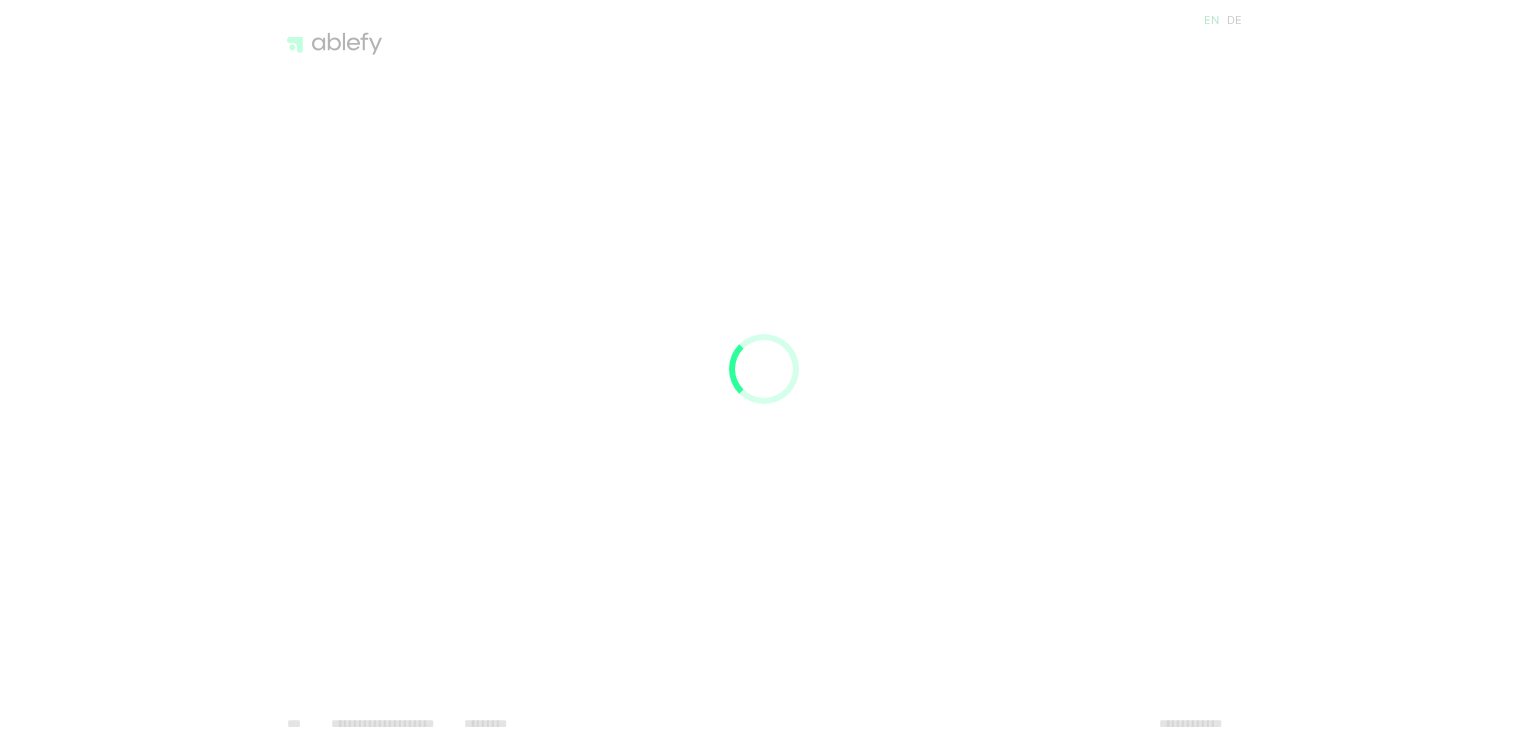 scroll, scrollTop: 0, scrollLeft: 0, axis: both 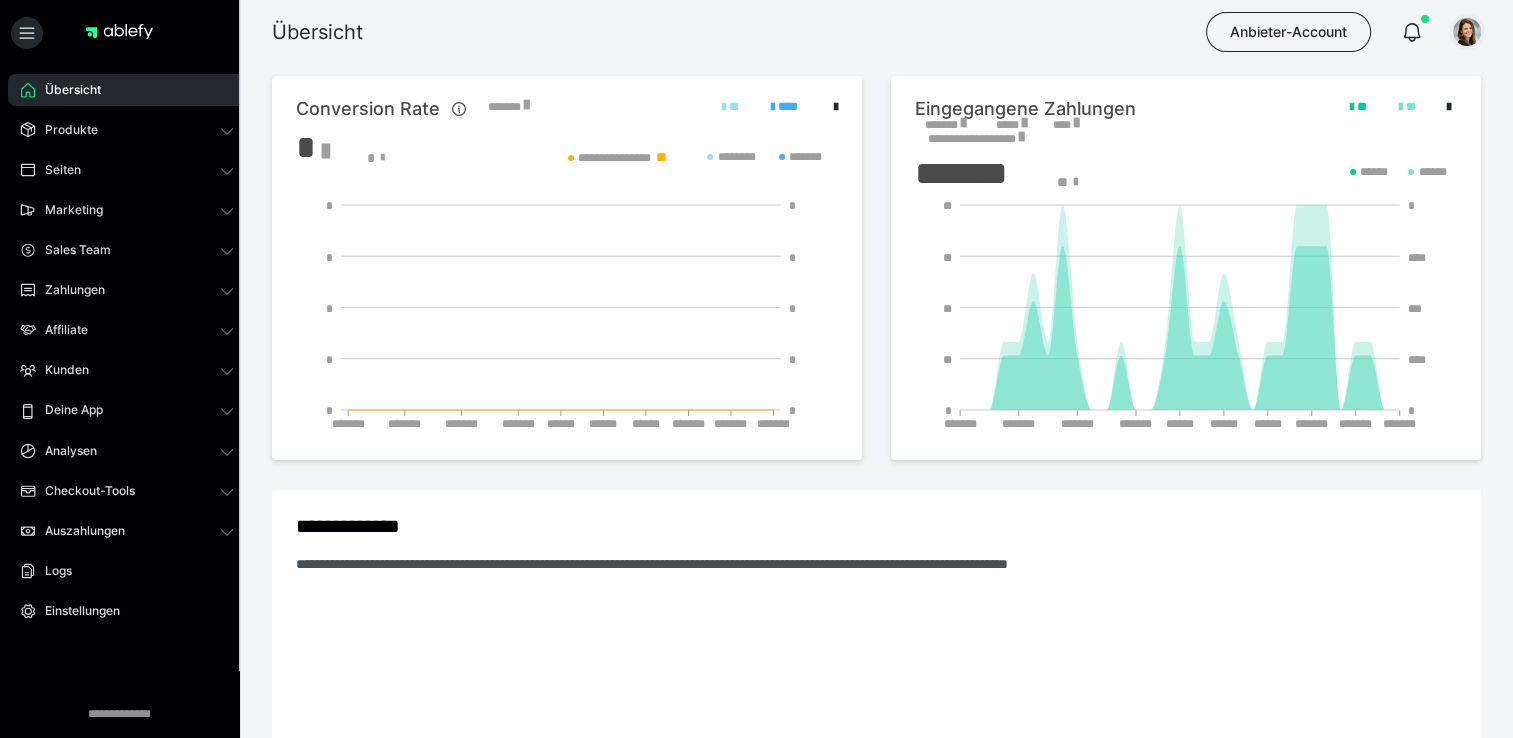click at bounding box center (1467, 32) 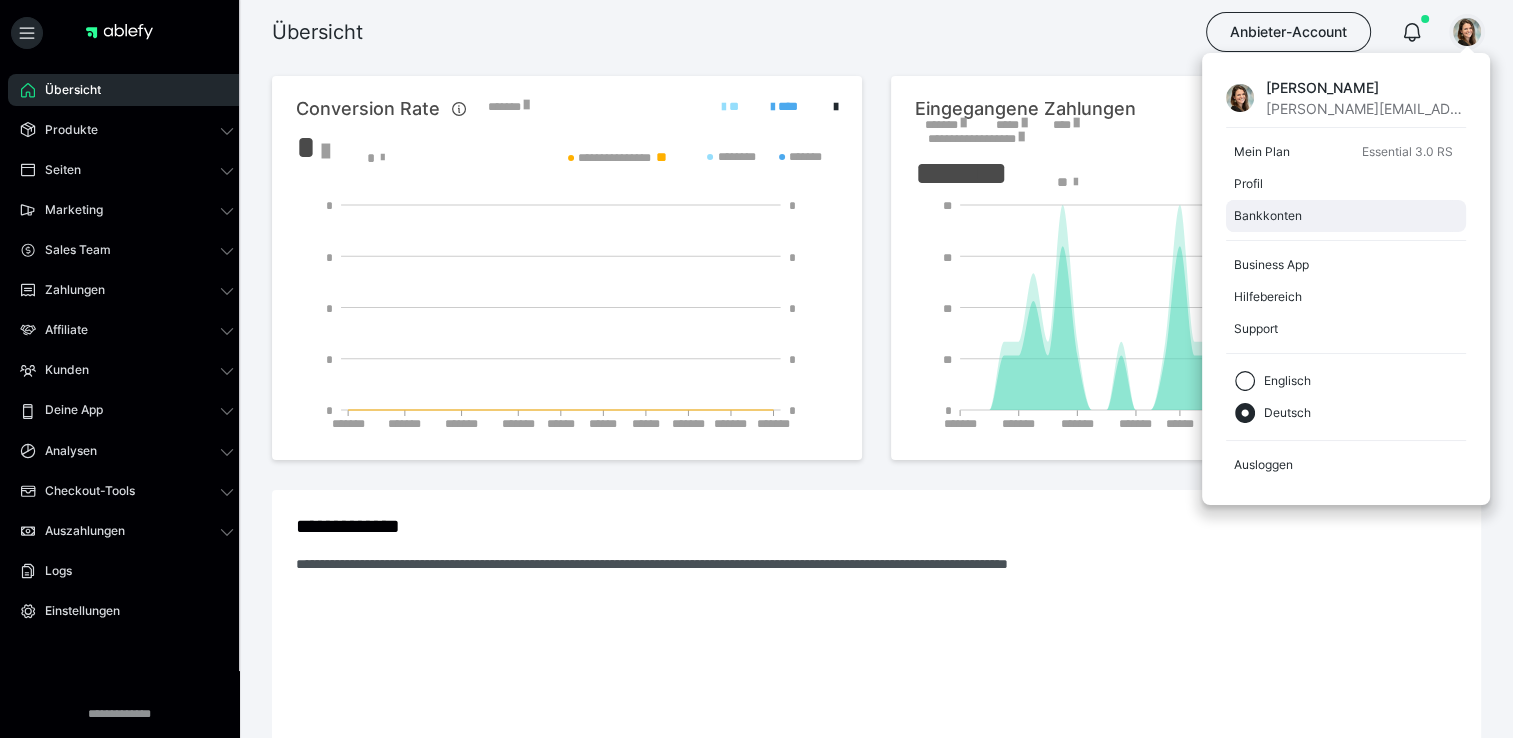 click on "Bankkonten" at bounding box center (1342, 216) 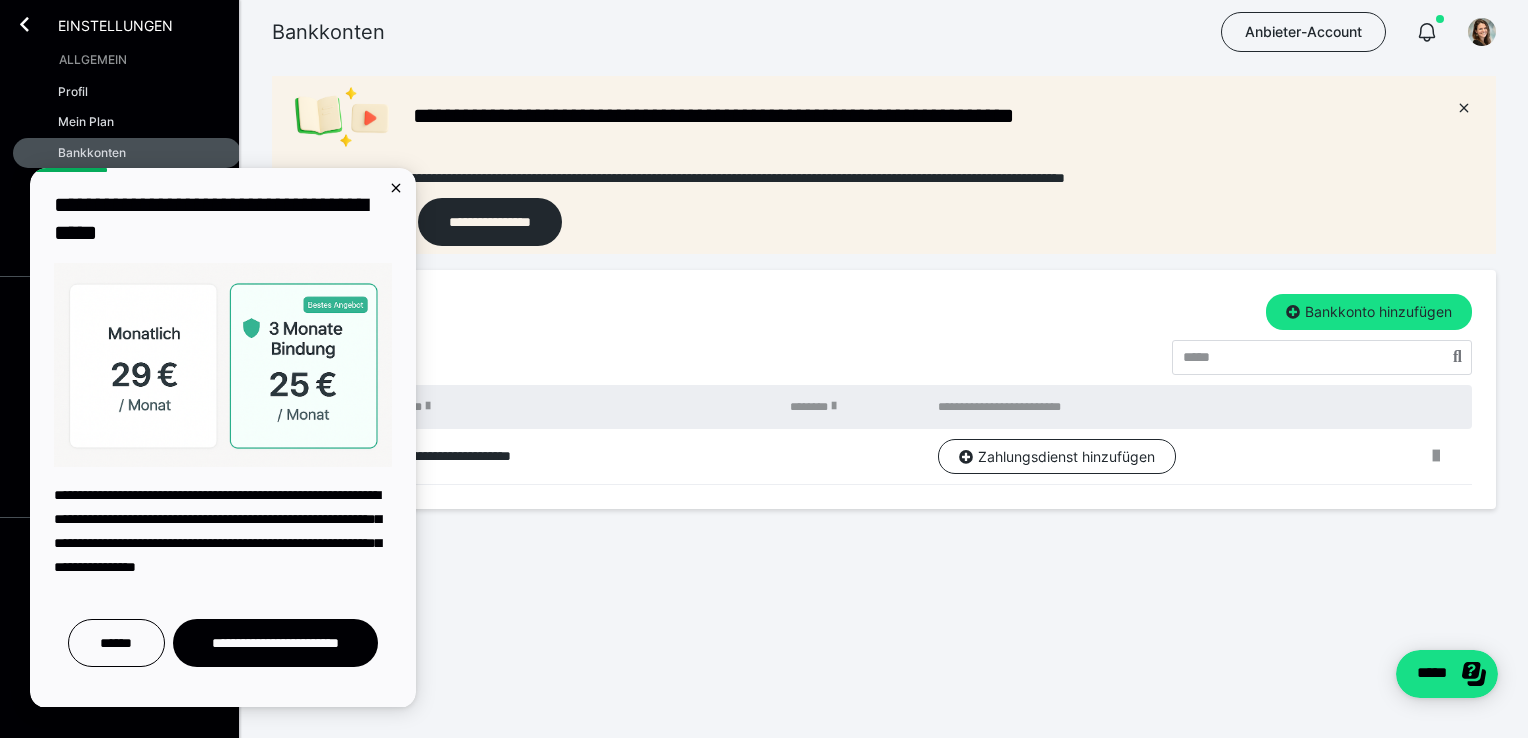 scroll, scrollTop: 0, scrollLeft: 0, axis: both 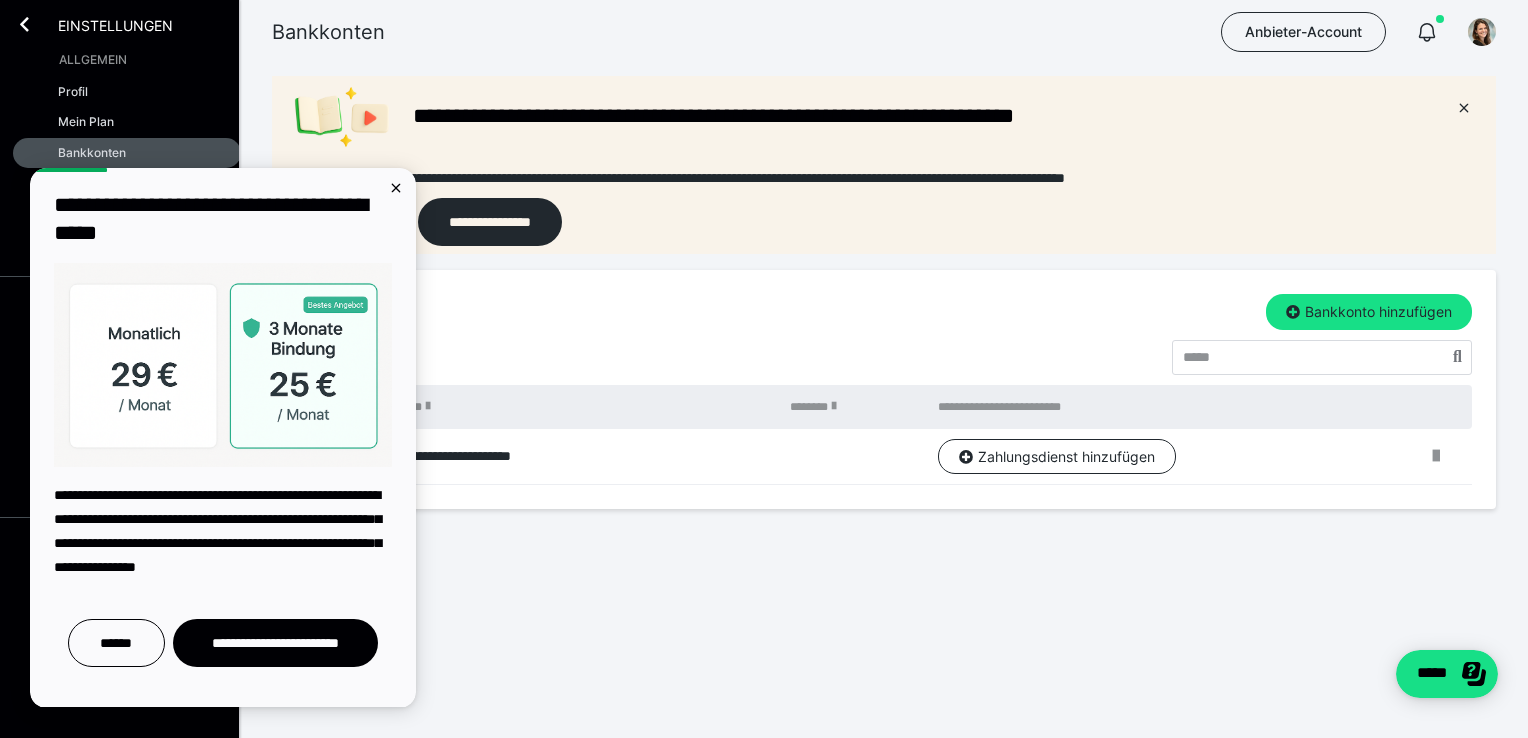 click on "**********" at bounding box center [884, 346] 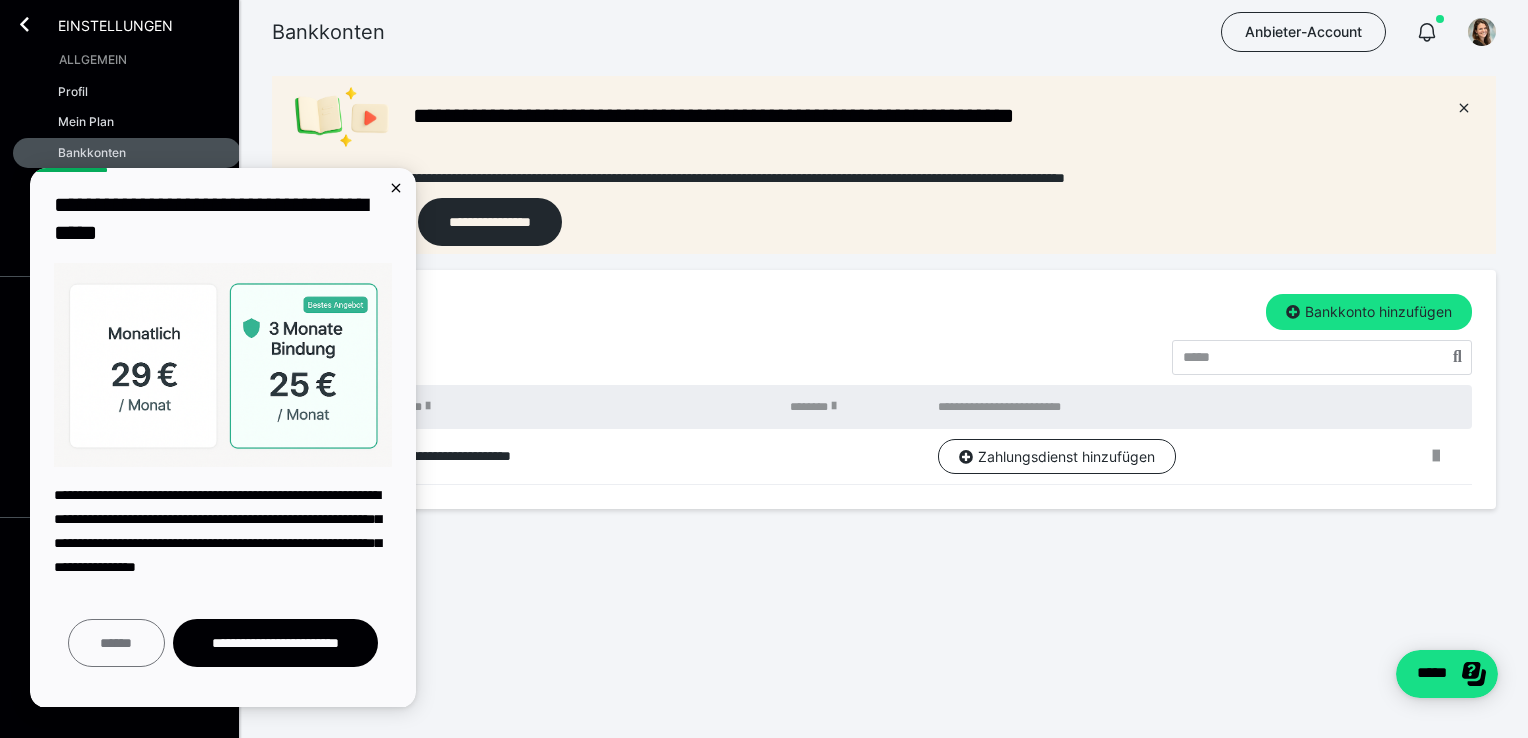 click on "******" at bounding box center [116, 643] 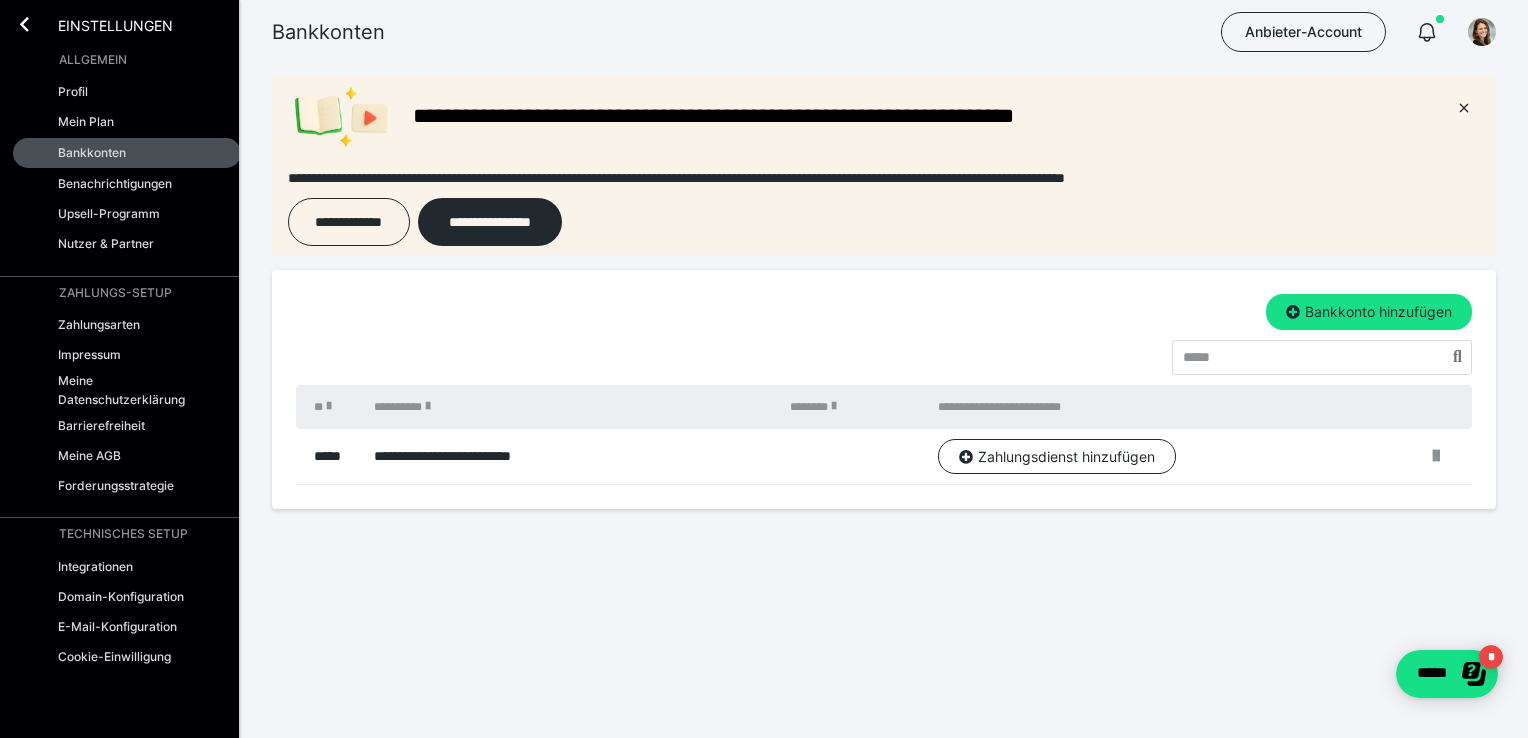 scroll, scrollTop: 0, scrollLeft: 0, axis: both 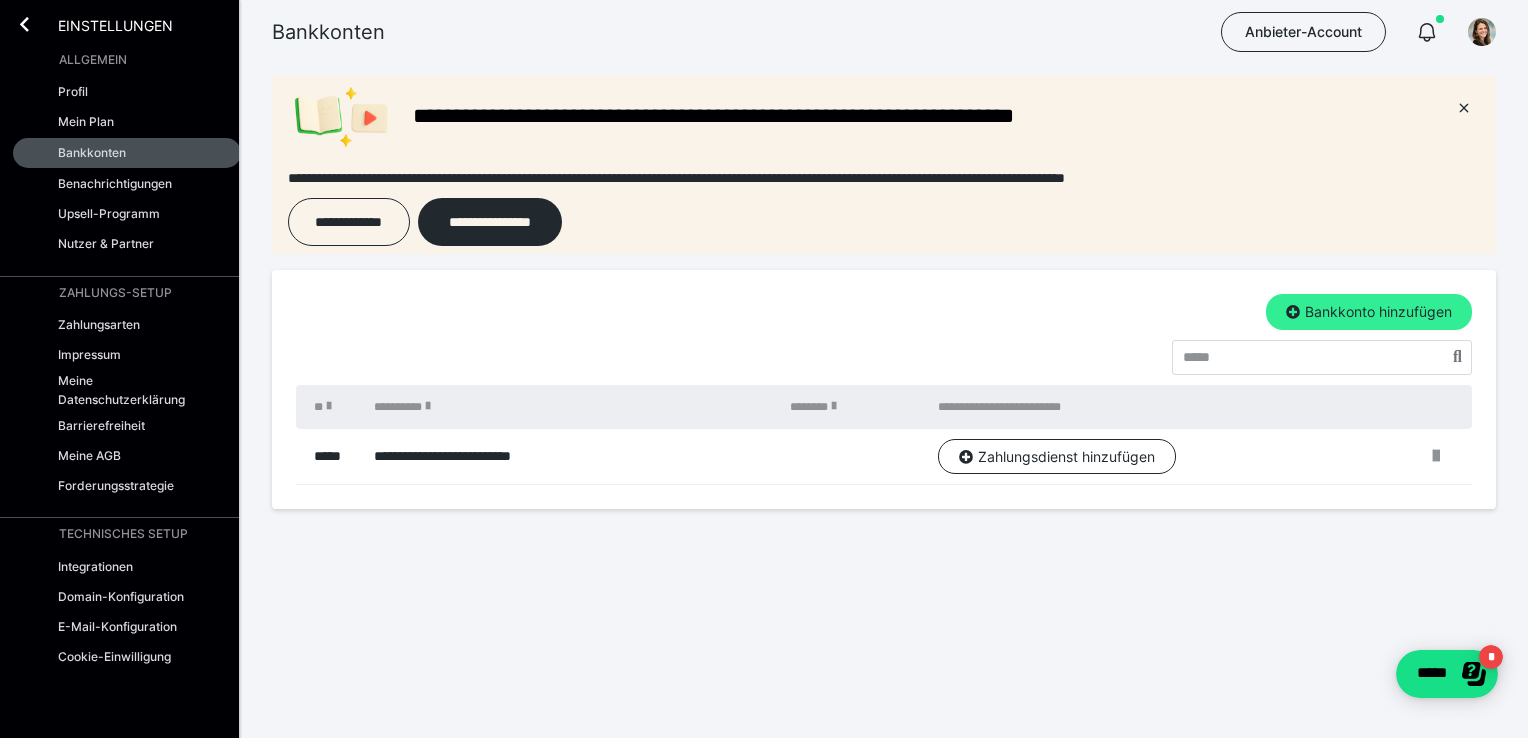 click on "Bankkonto hinzufügen" at bounding box center (1369, 312) 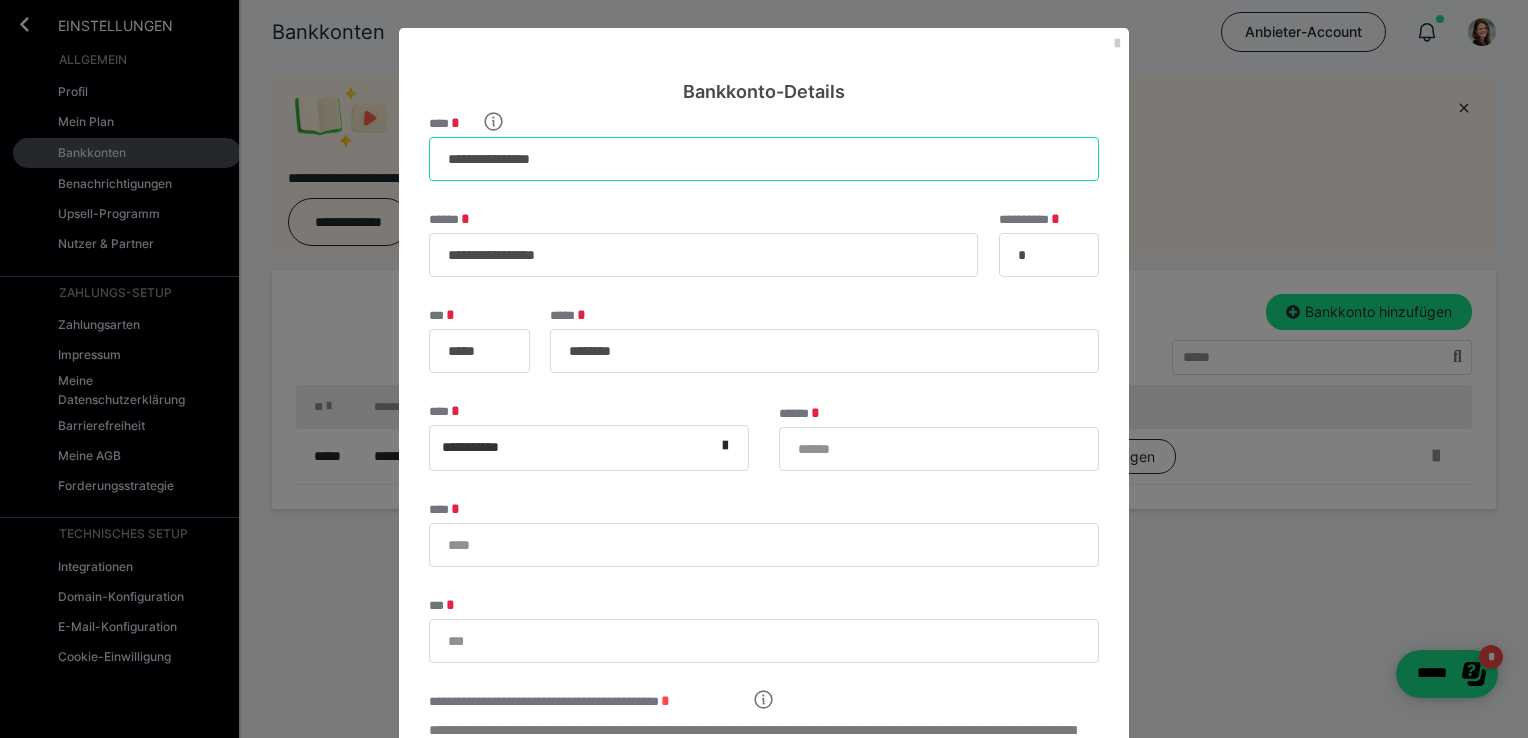drag, startPoint x: 638, startPoint y: 156, endPoint x: 224, endPoint y: 198, distance: 416.12497 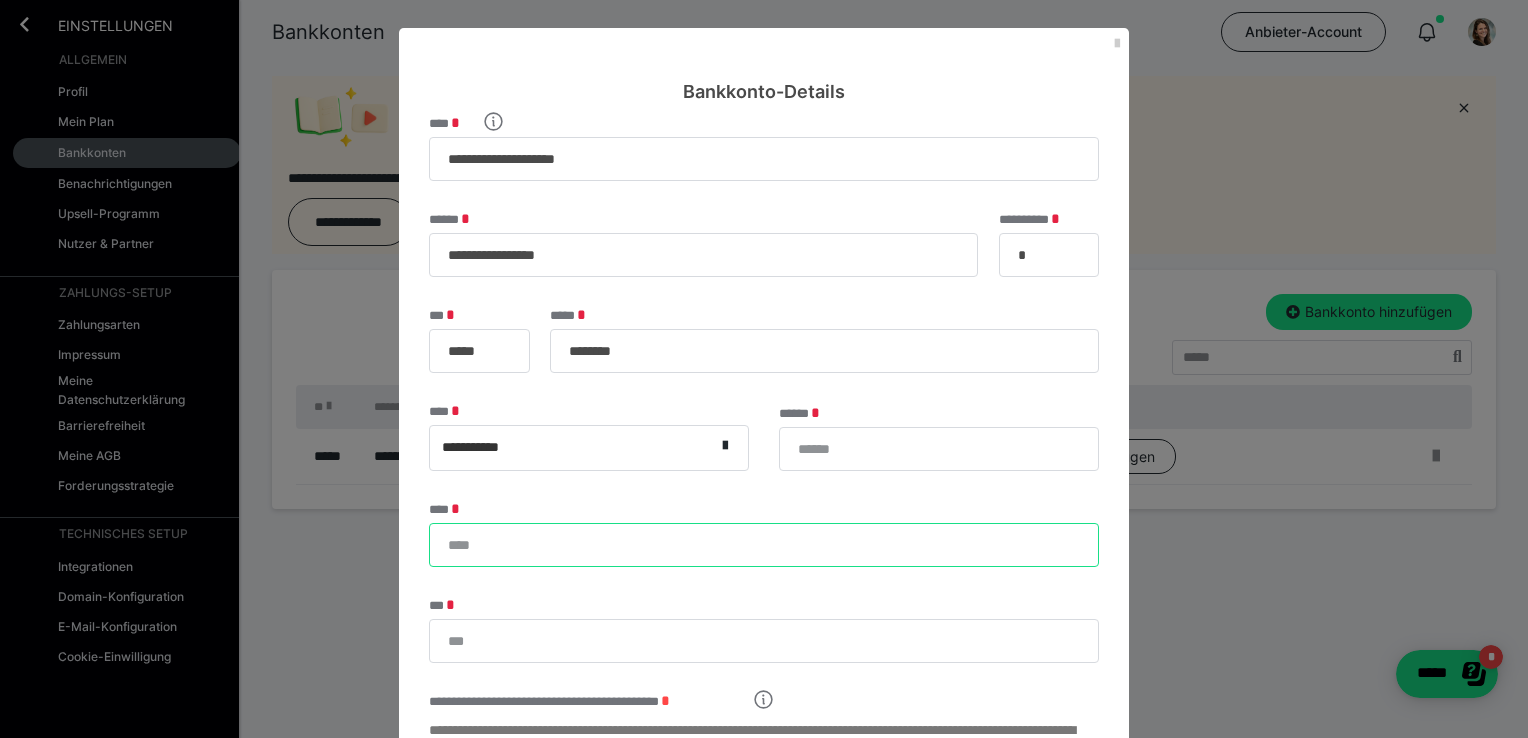 type on "**********" 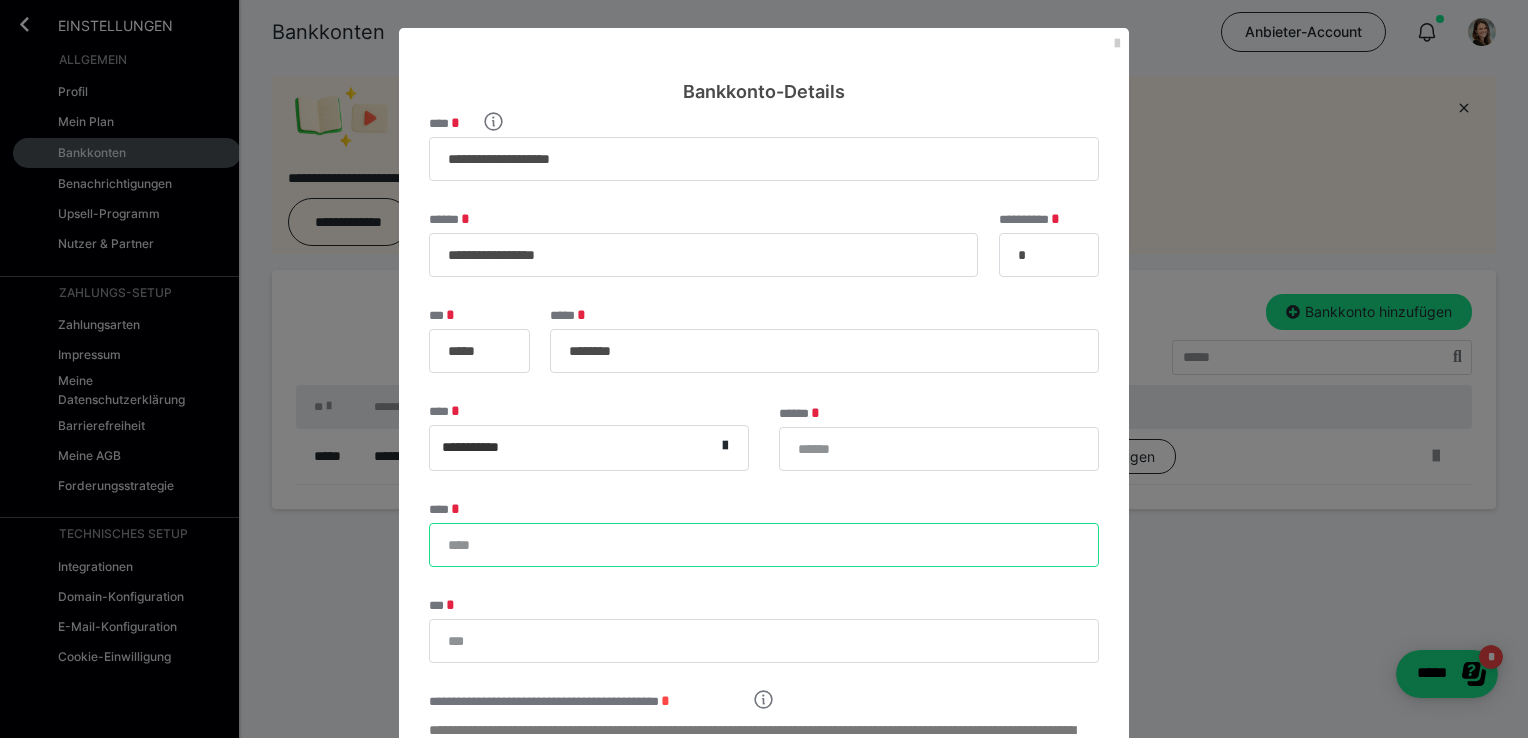 click on "****" at bounding box center (764, 545) 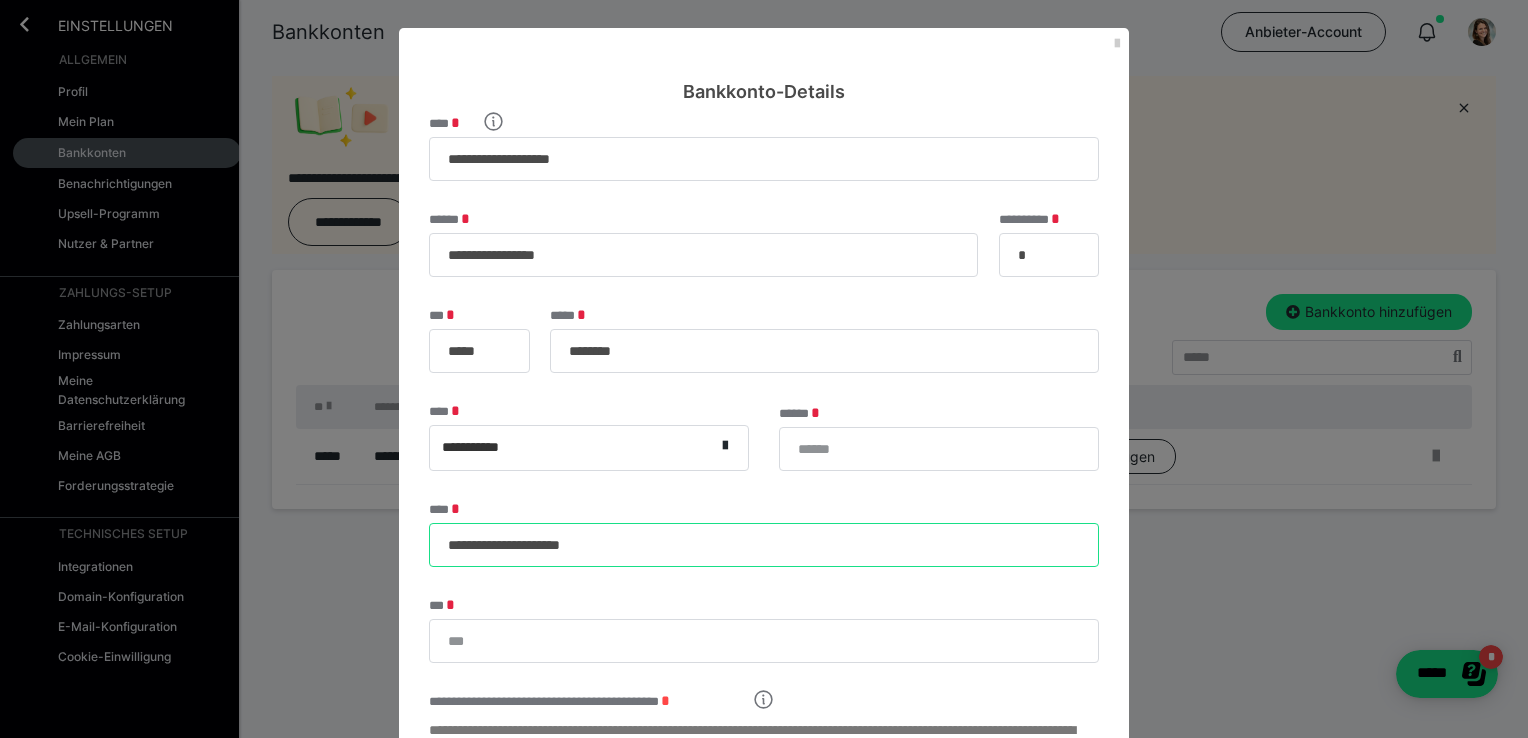 type on "**********" 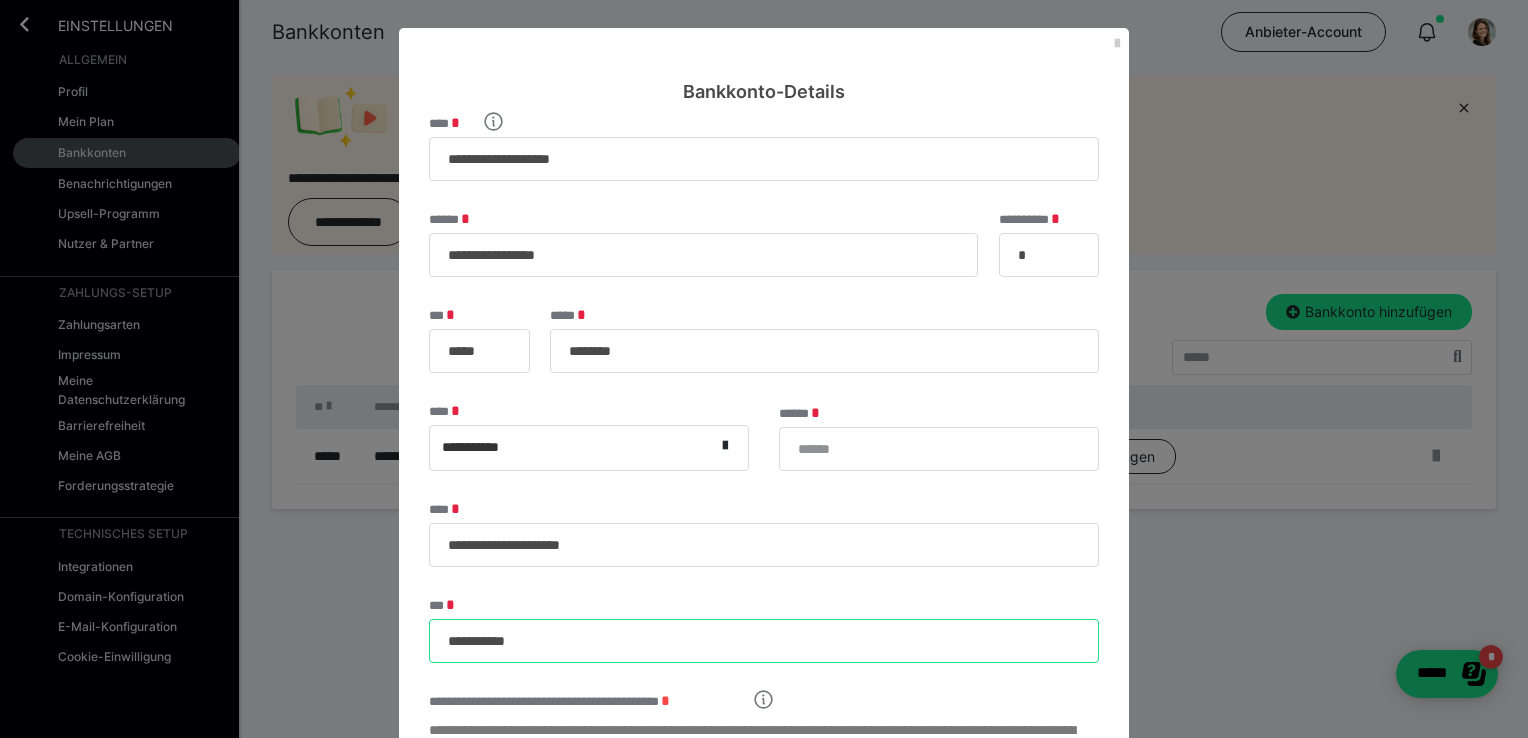 type on "**********" 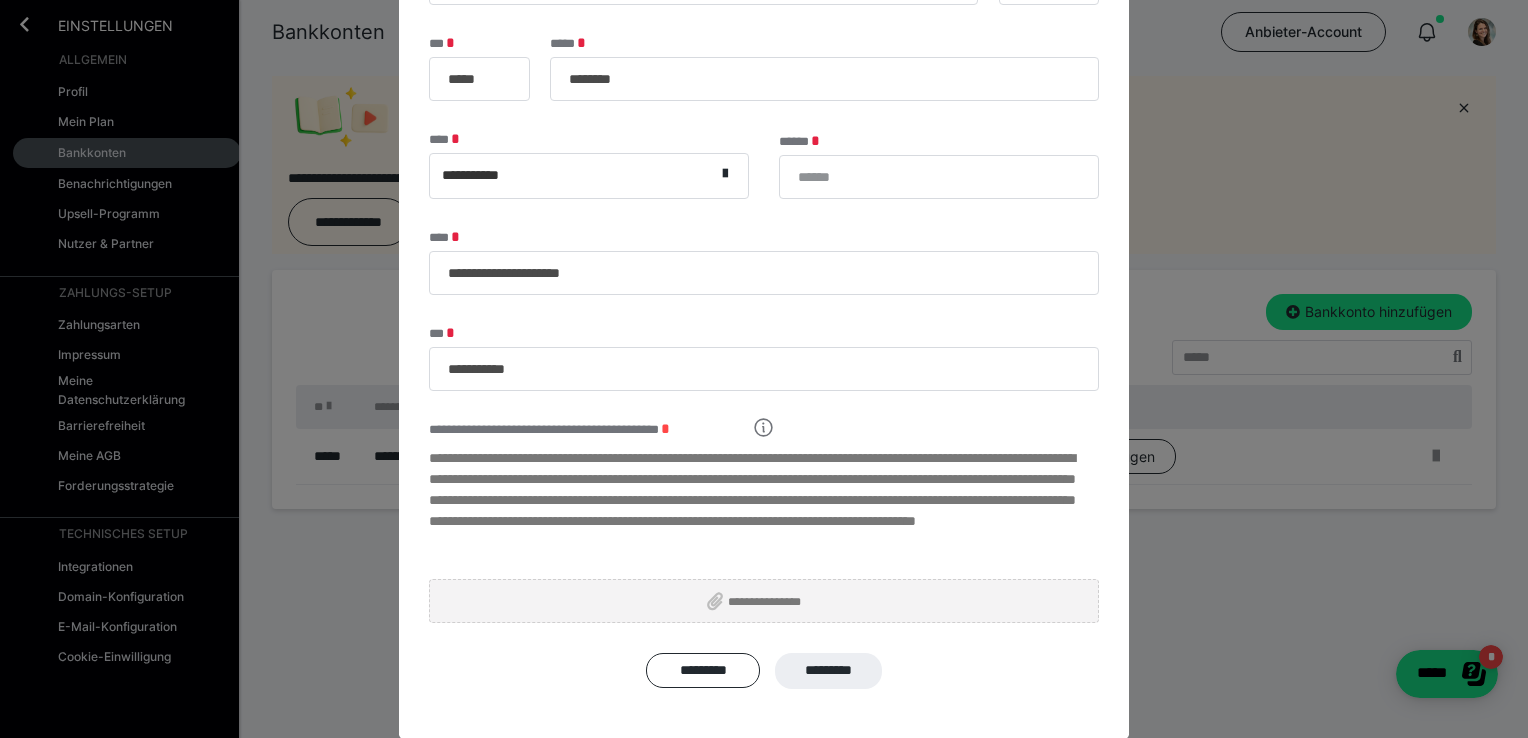 scroll, scrollTop: 297, scrollLeft: 0, axis: vertical 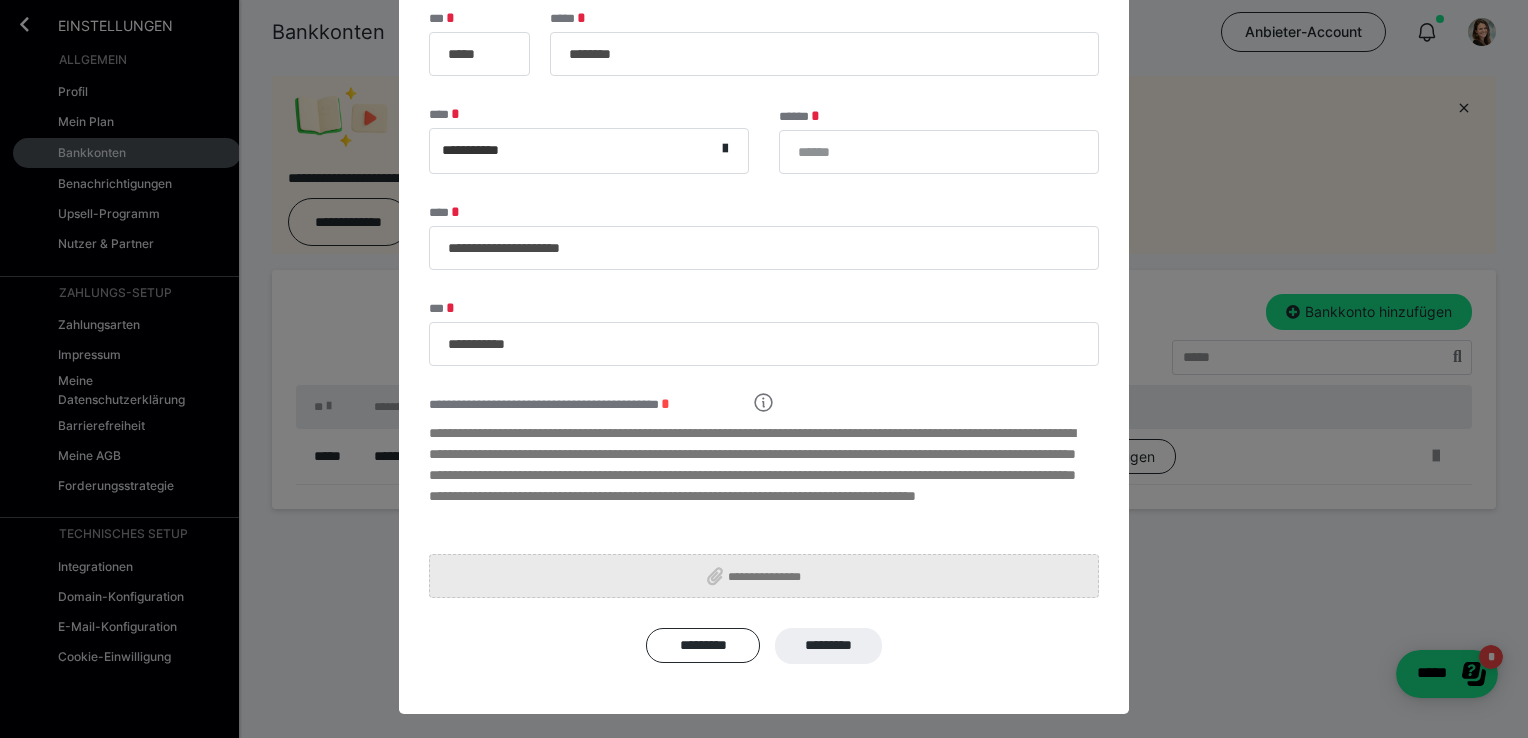 click on "**********" at bounding box center (764, 576) 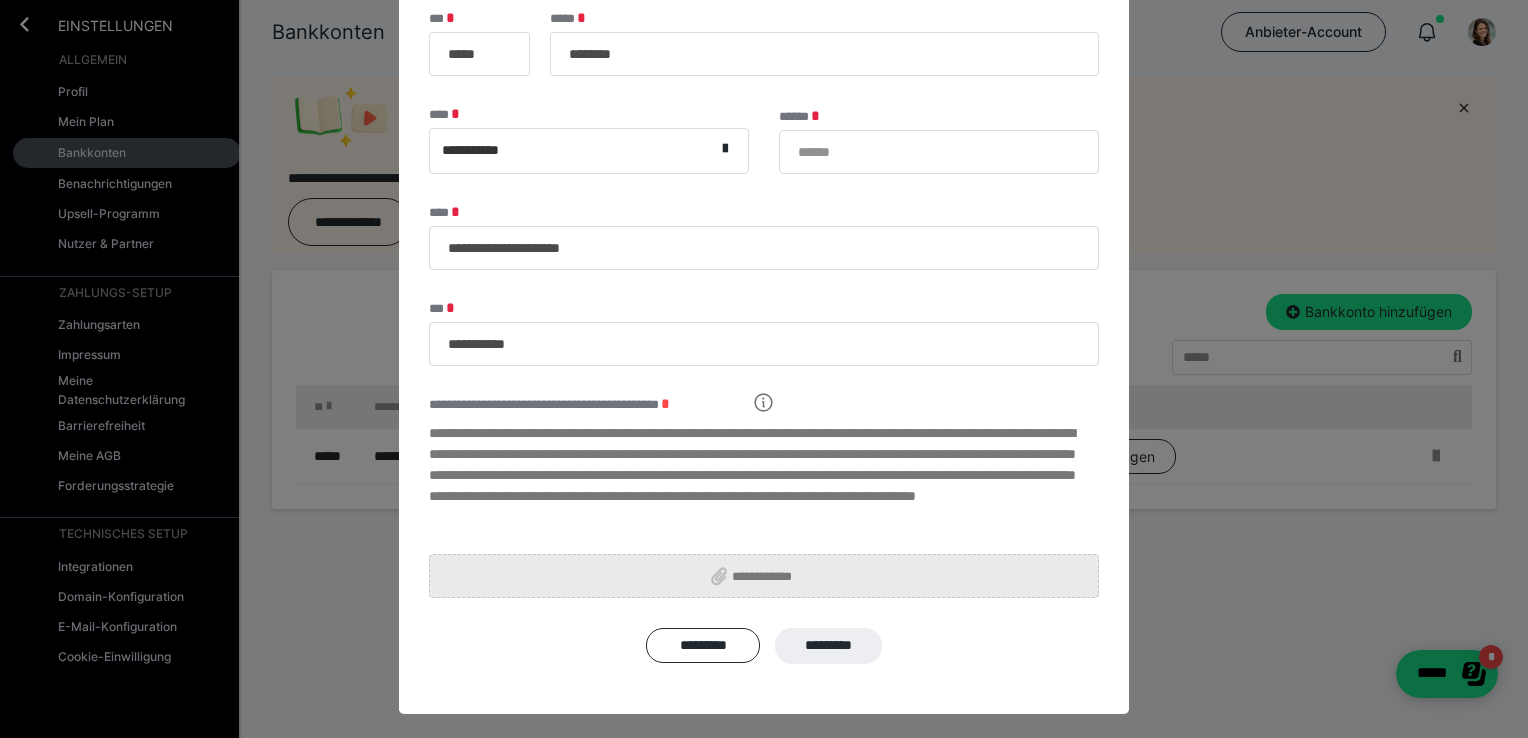 click on "**********" at bounding box center [771, 576] 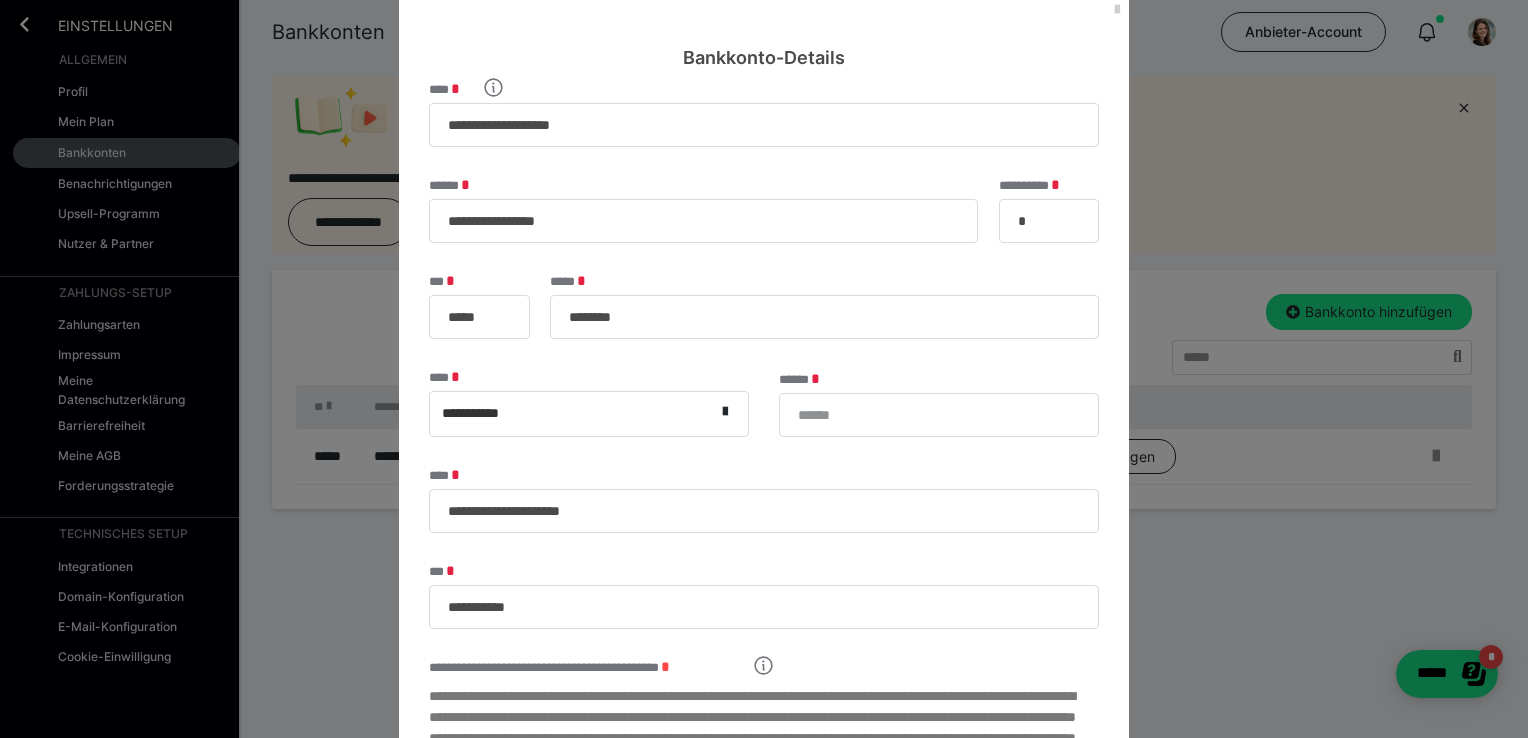 scroll, scrollTop: 44, scrollLeft: 0, axis: vertical 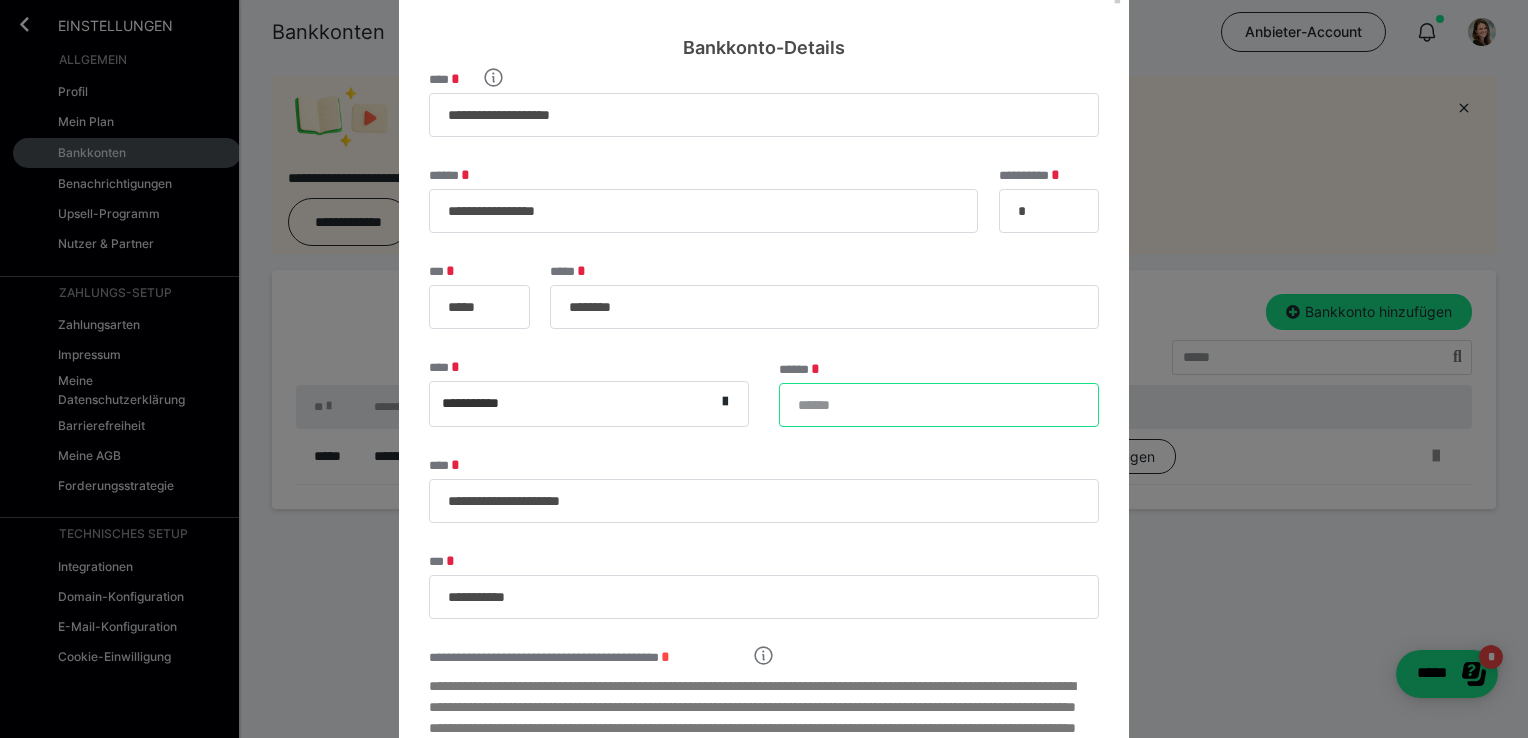 click on "******" at bounding box center (939, 405) 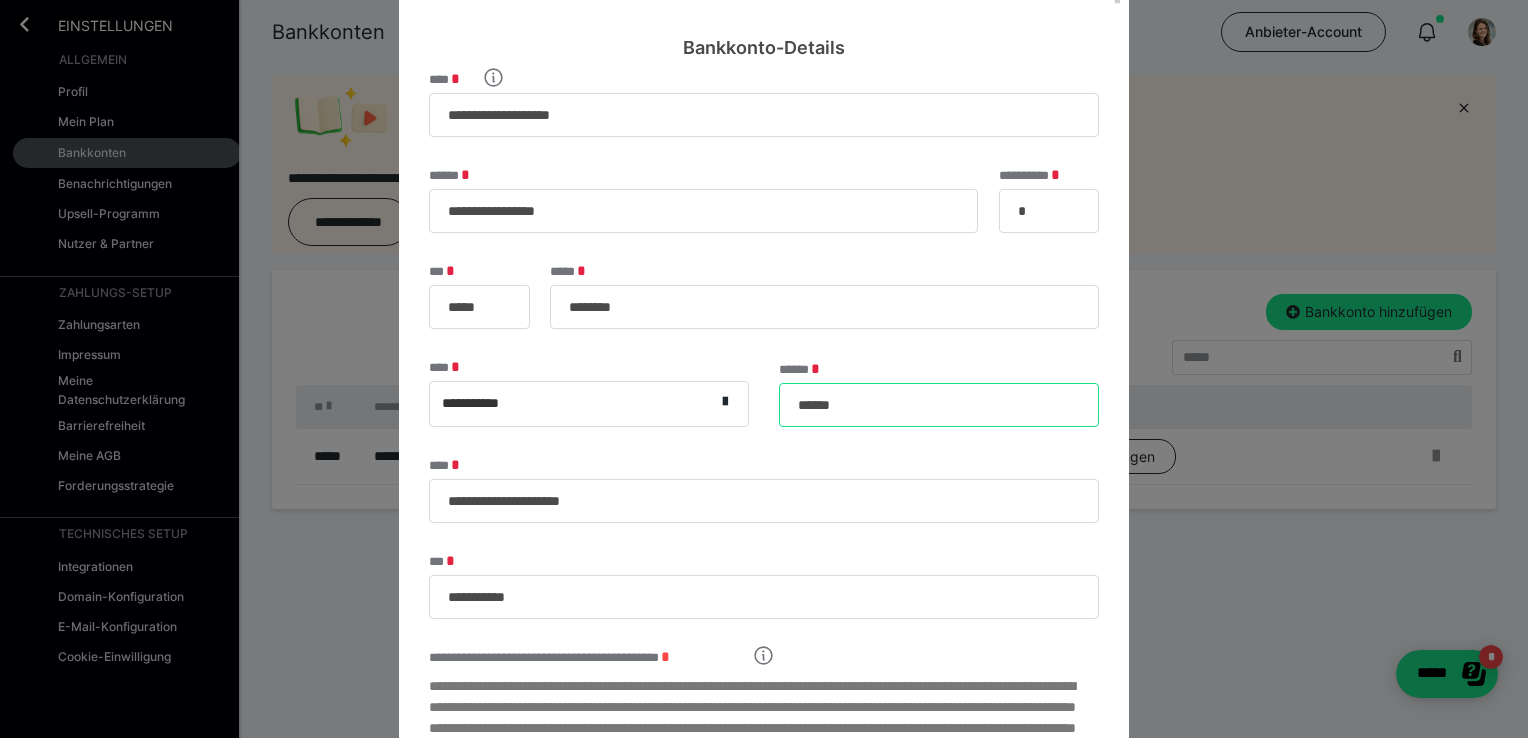 type on "******" 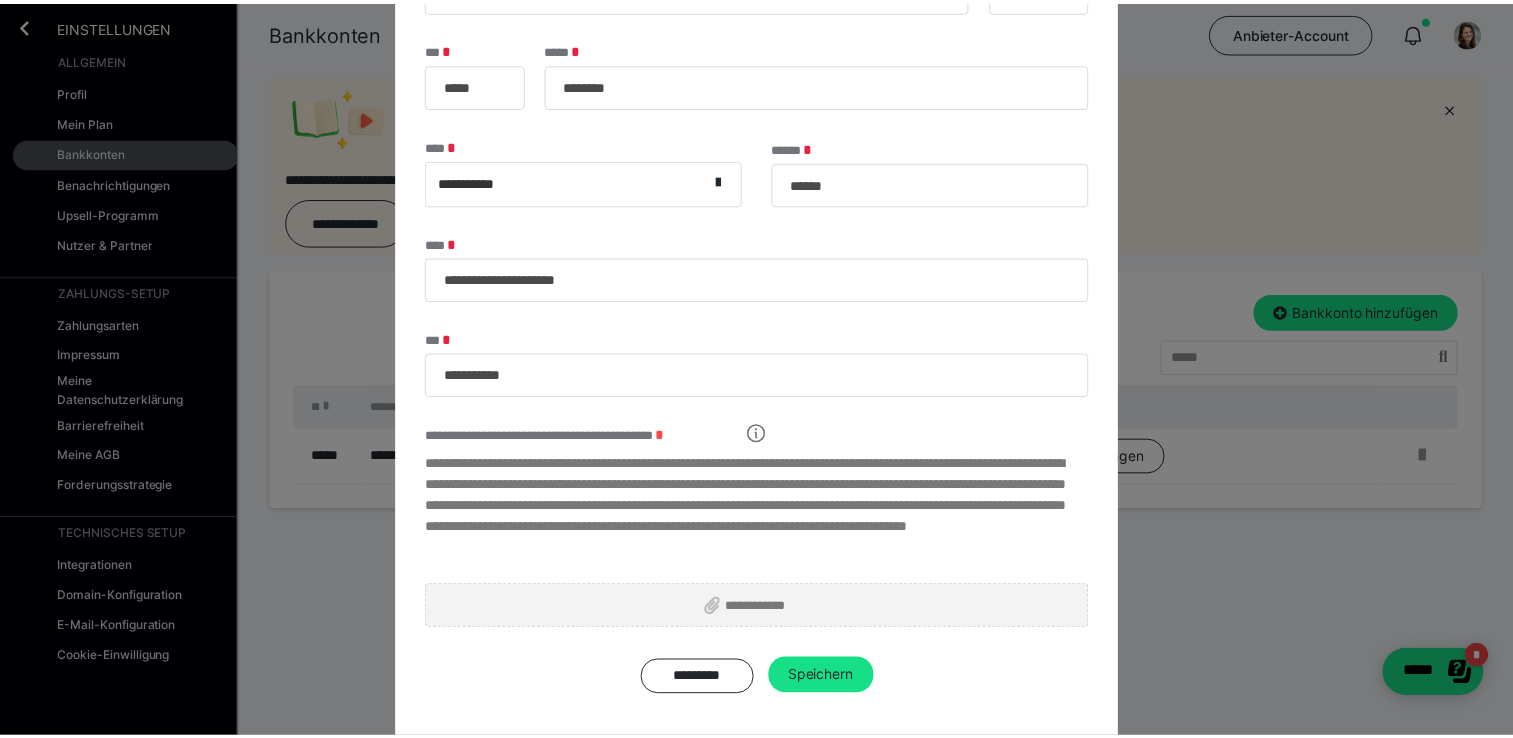 scroll, scrollTop: 297, scrollLeft: 0, axis: vertical 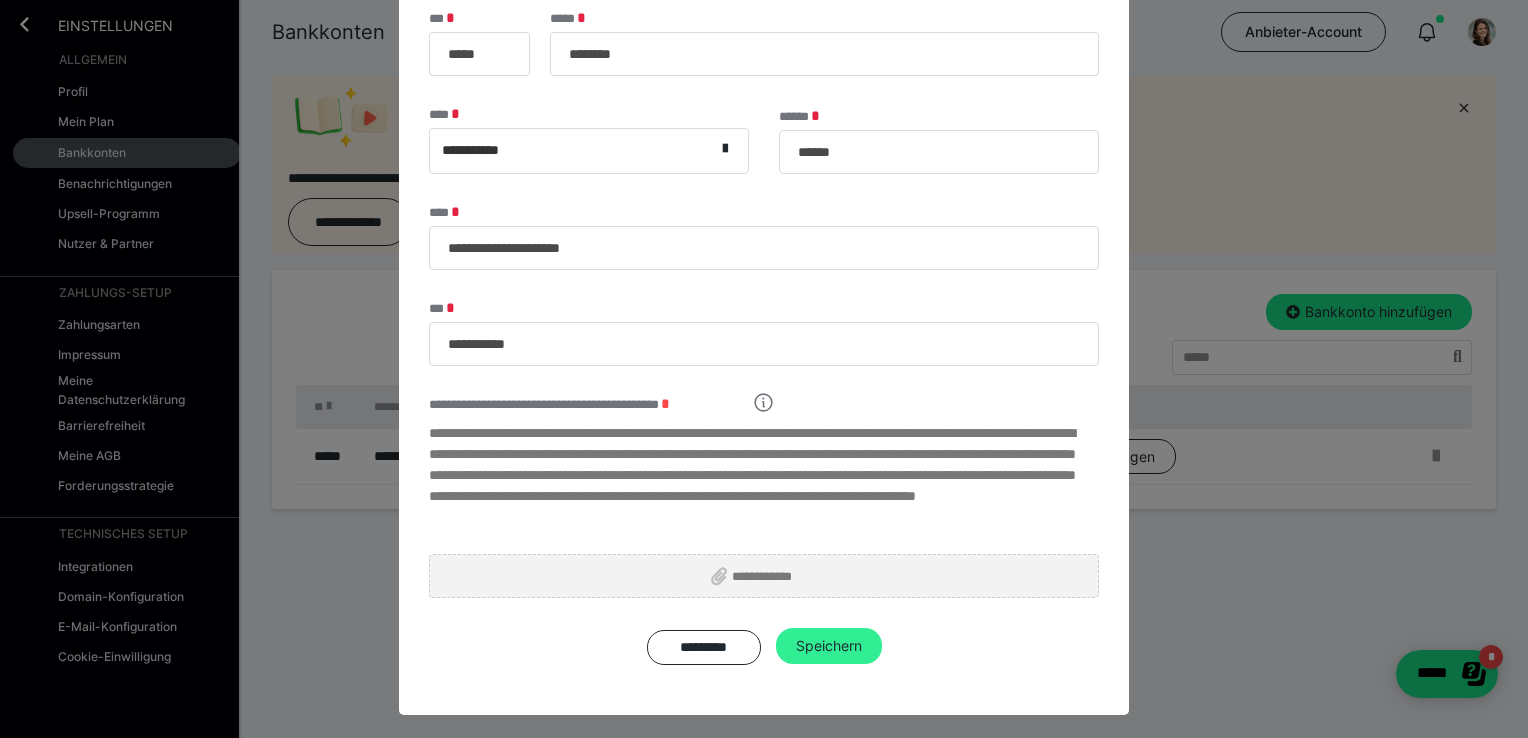 click on "Speichern" at bounding box center [829, 646] 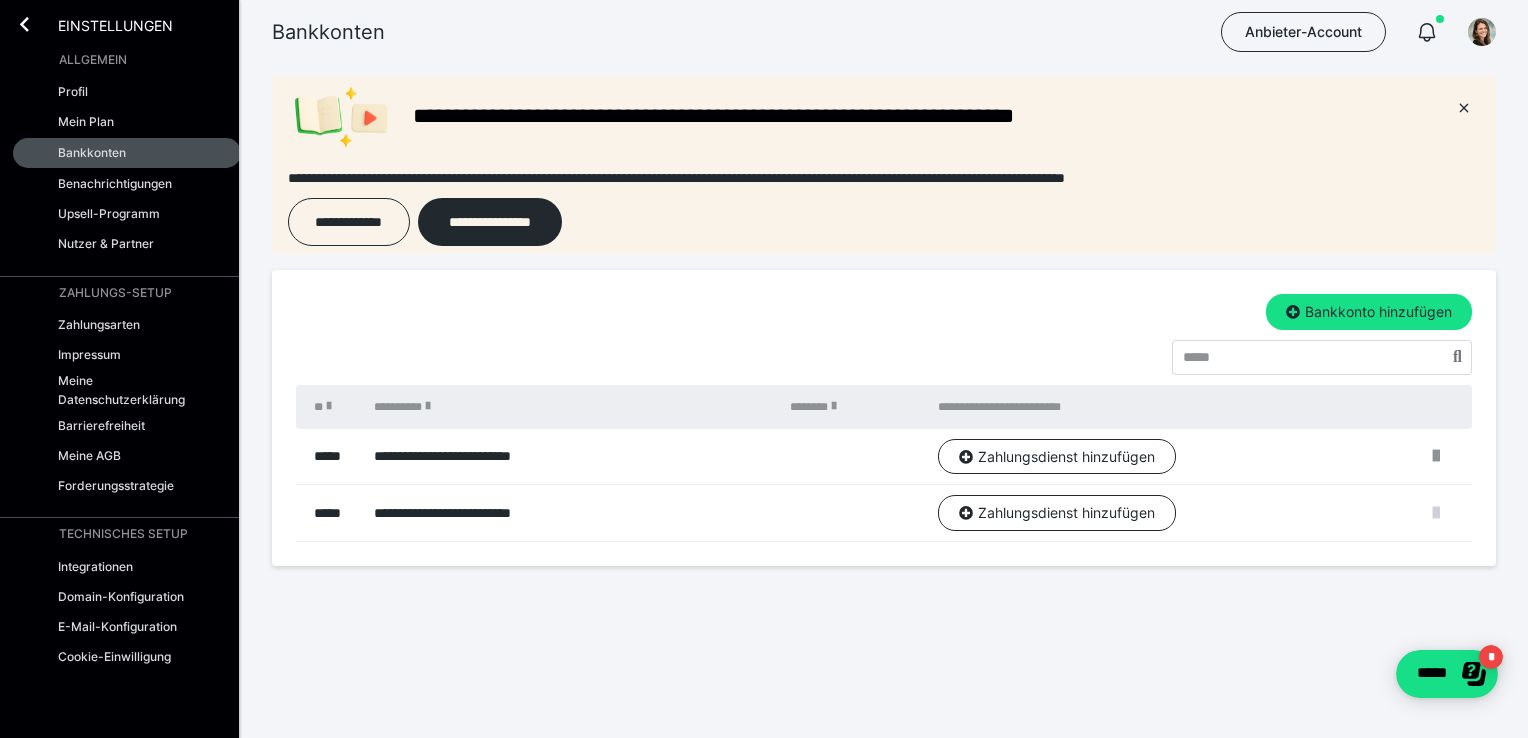 click at bounding box center [1436, 513] 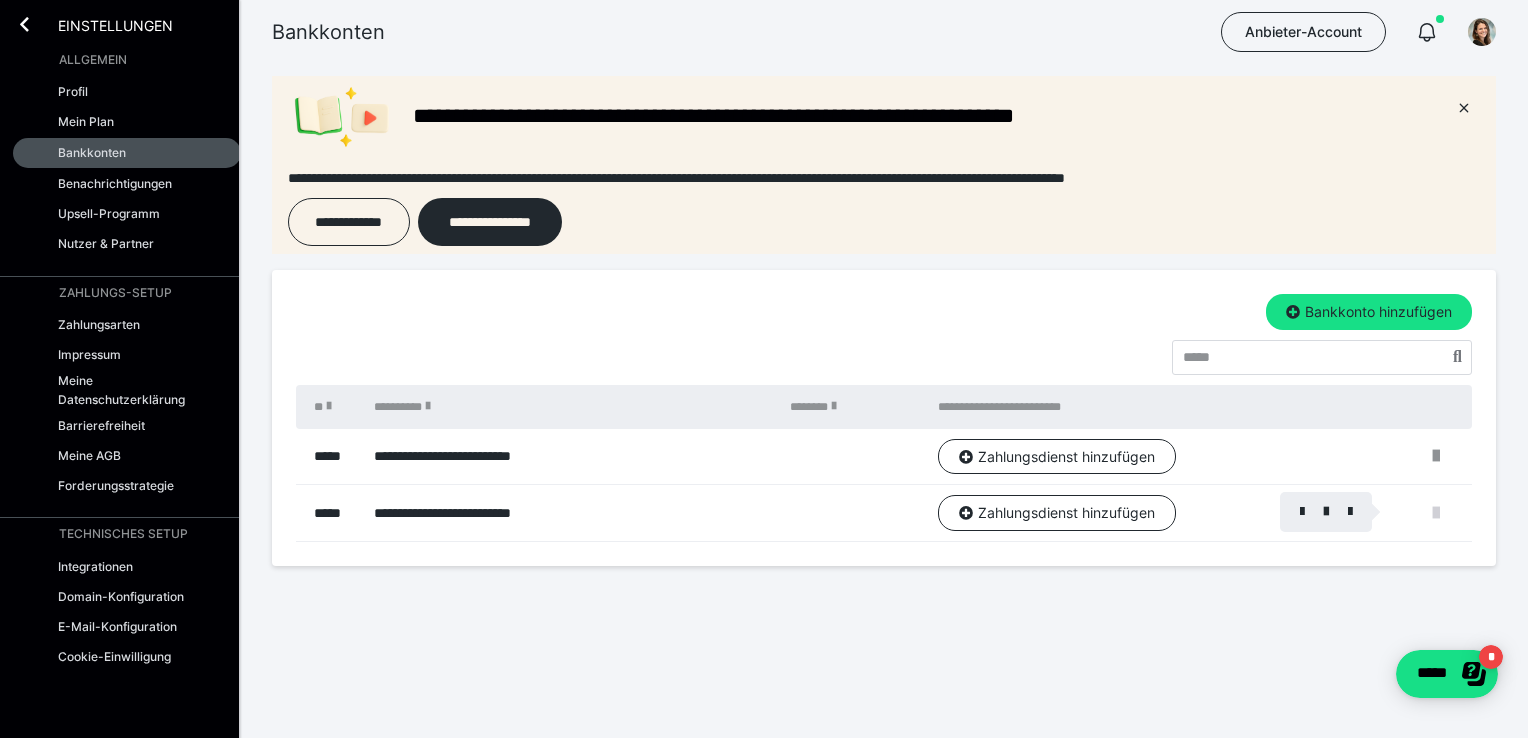 click at bounding box center (764, 369) 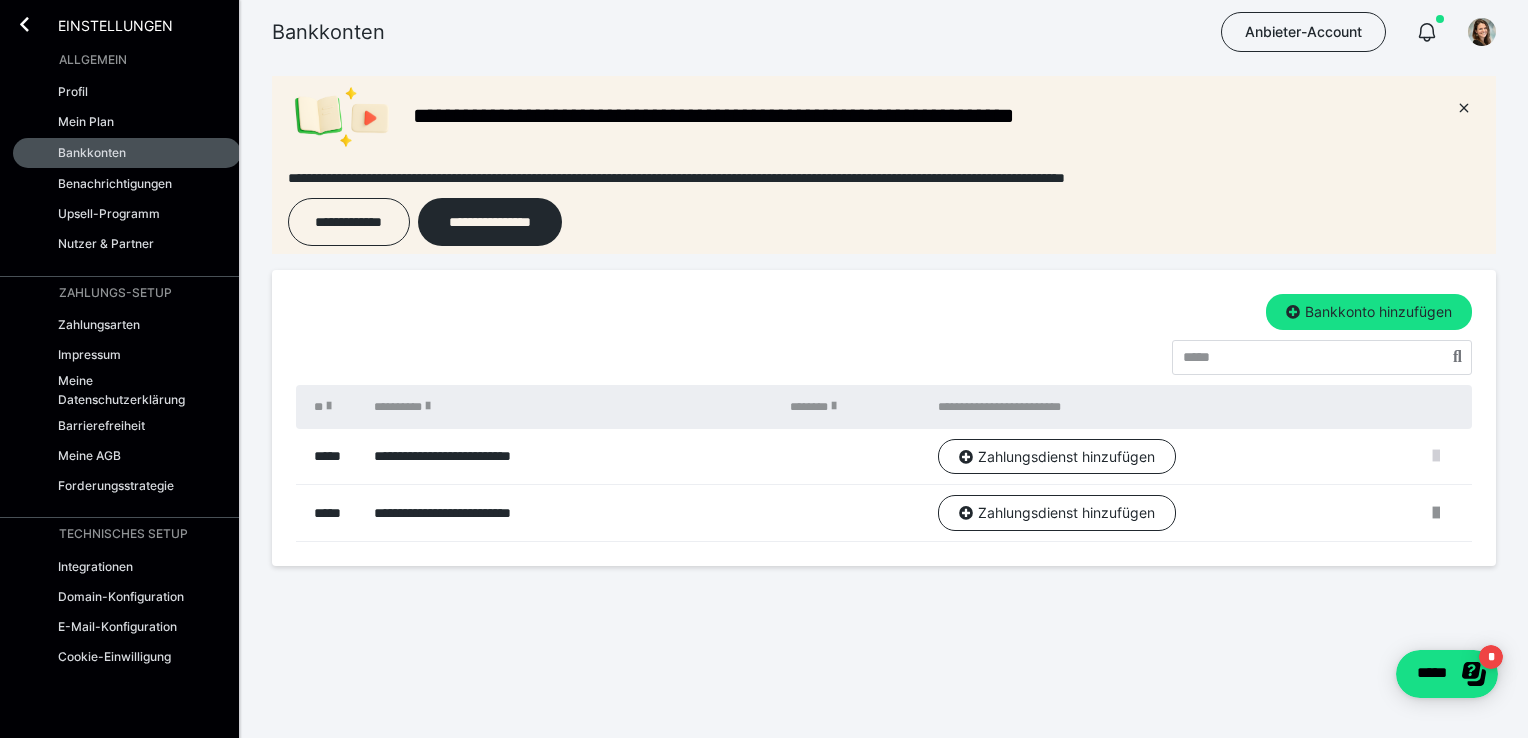 click at bounding box center [1436, 456] 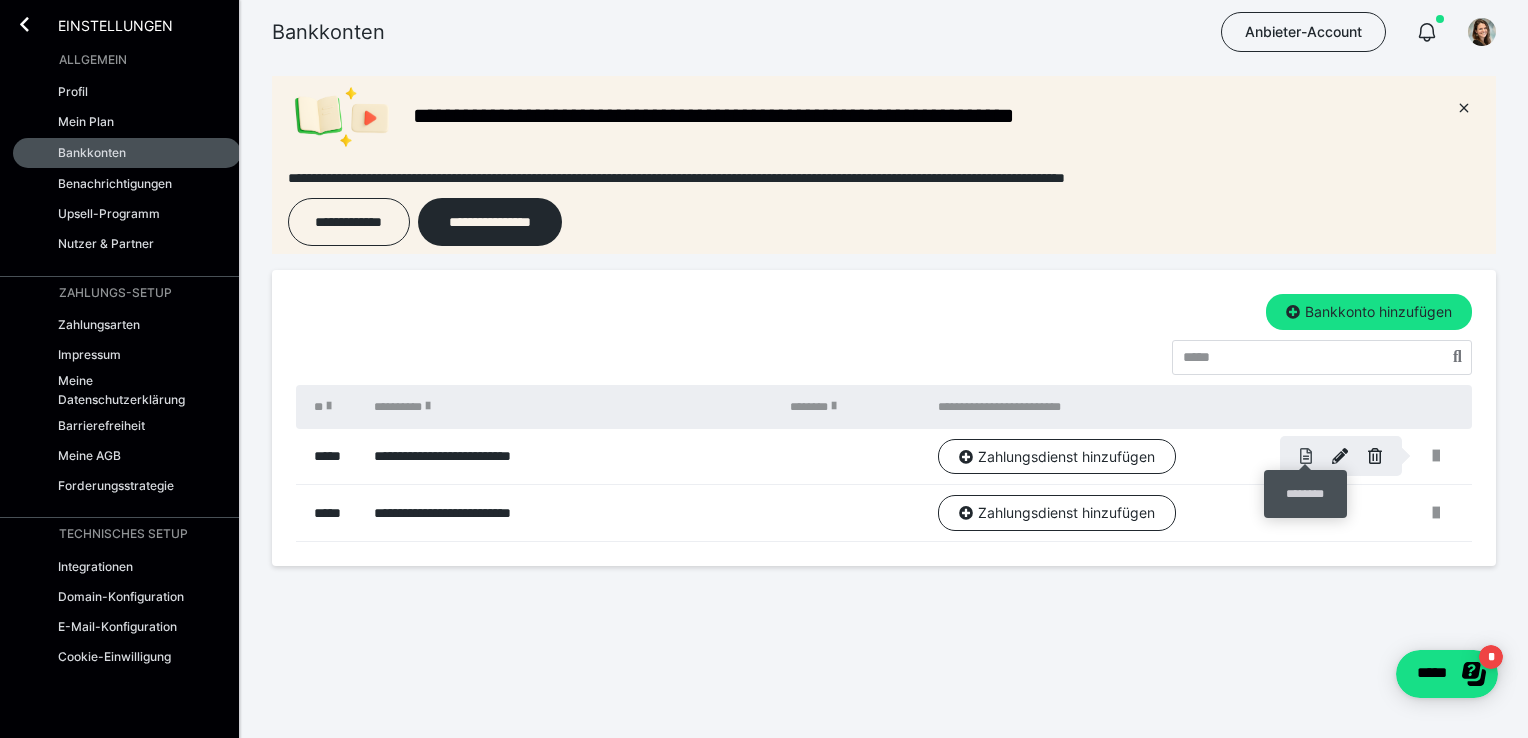 click at bounding box center (1306, 456) 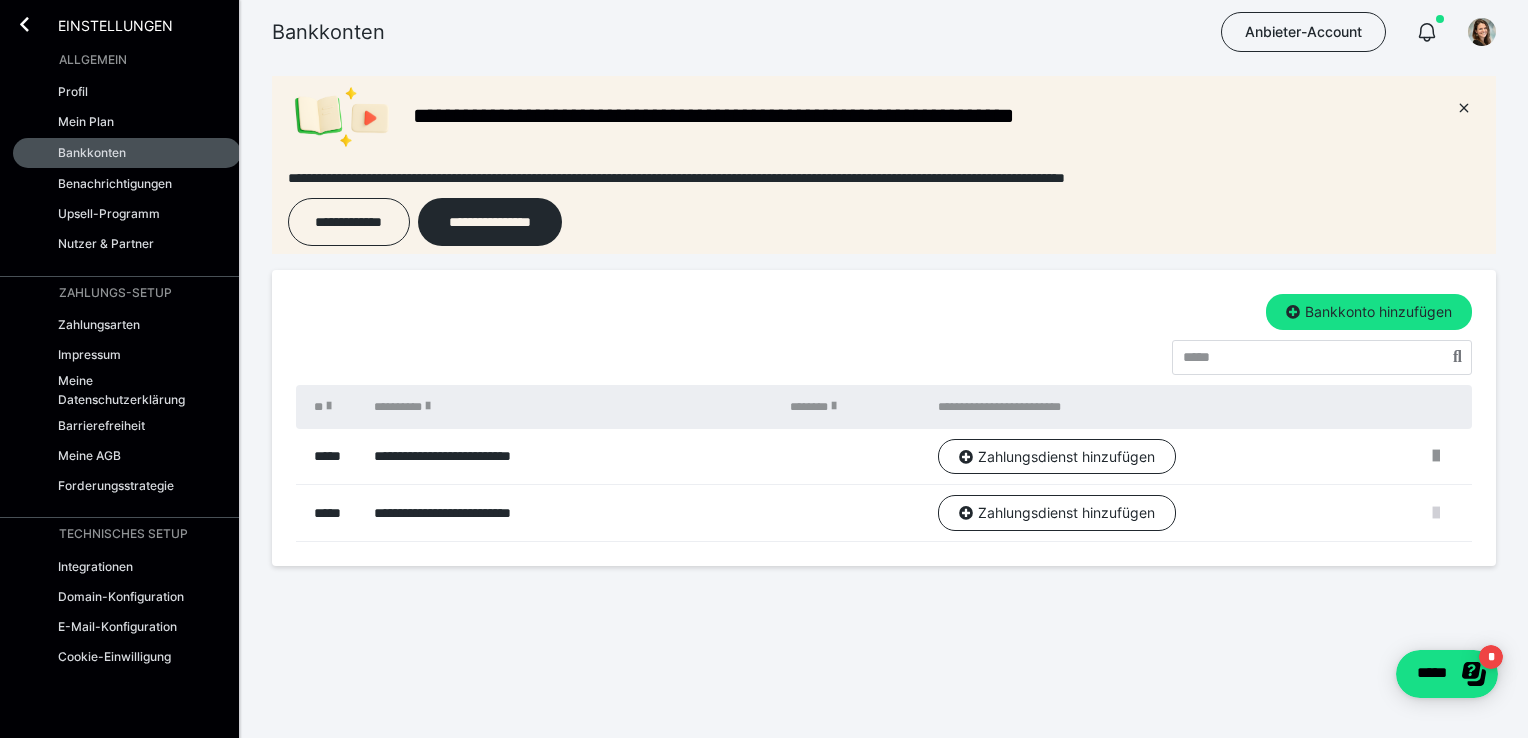 click at bounding box center [1436, 513] 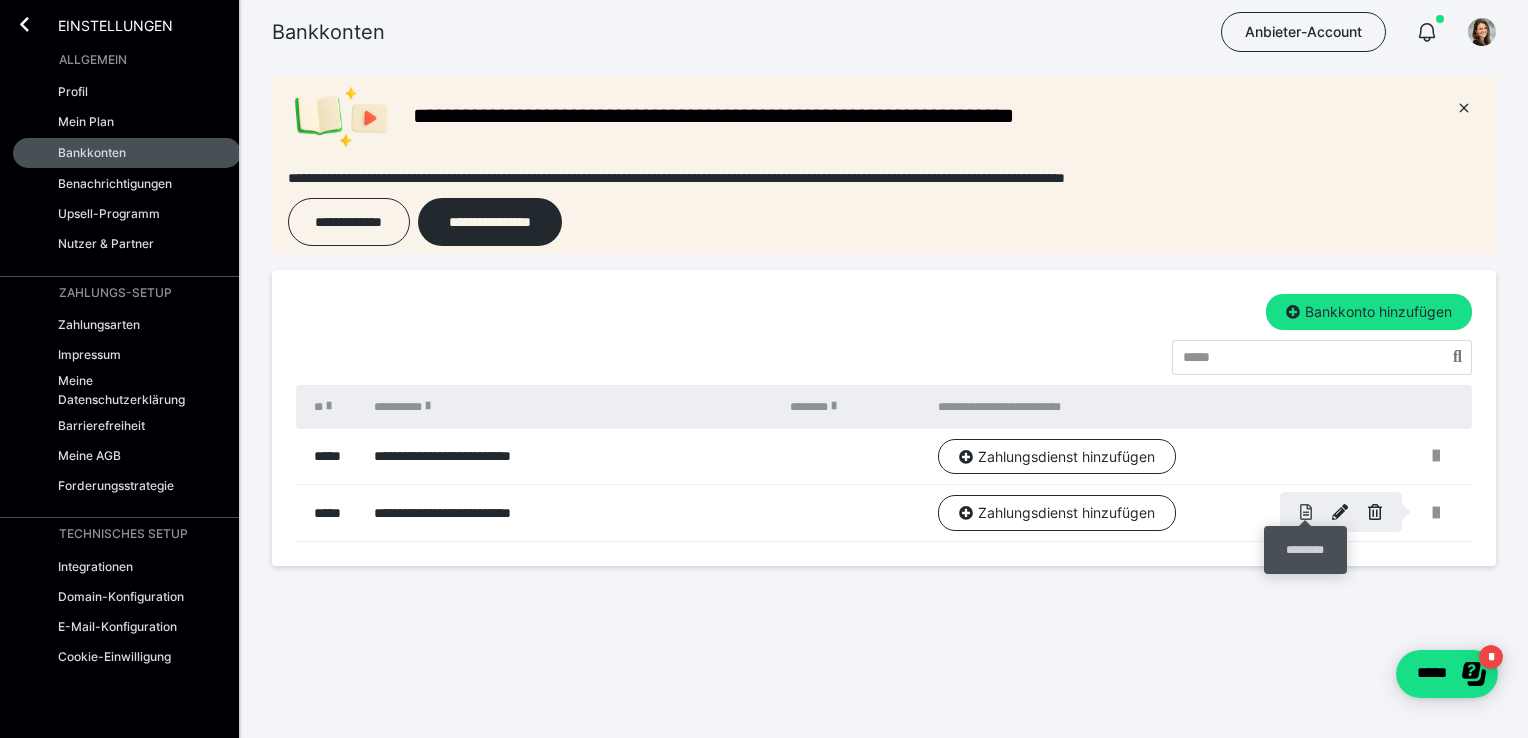 click at bounding box center [1306, 512] 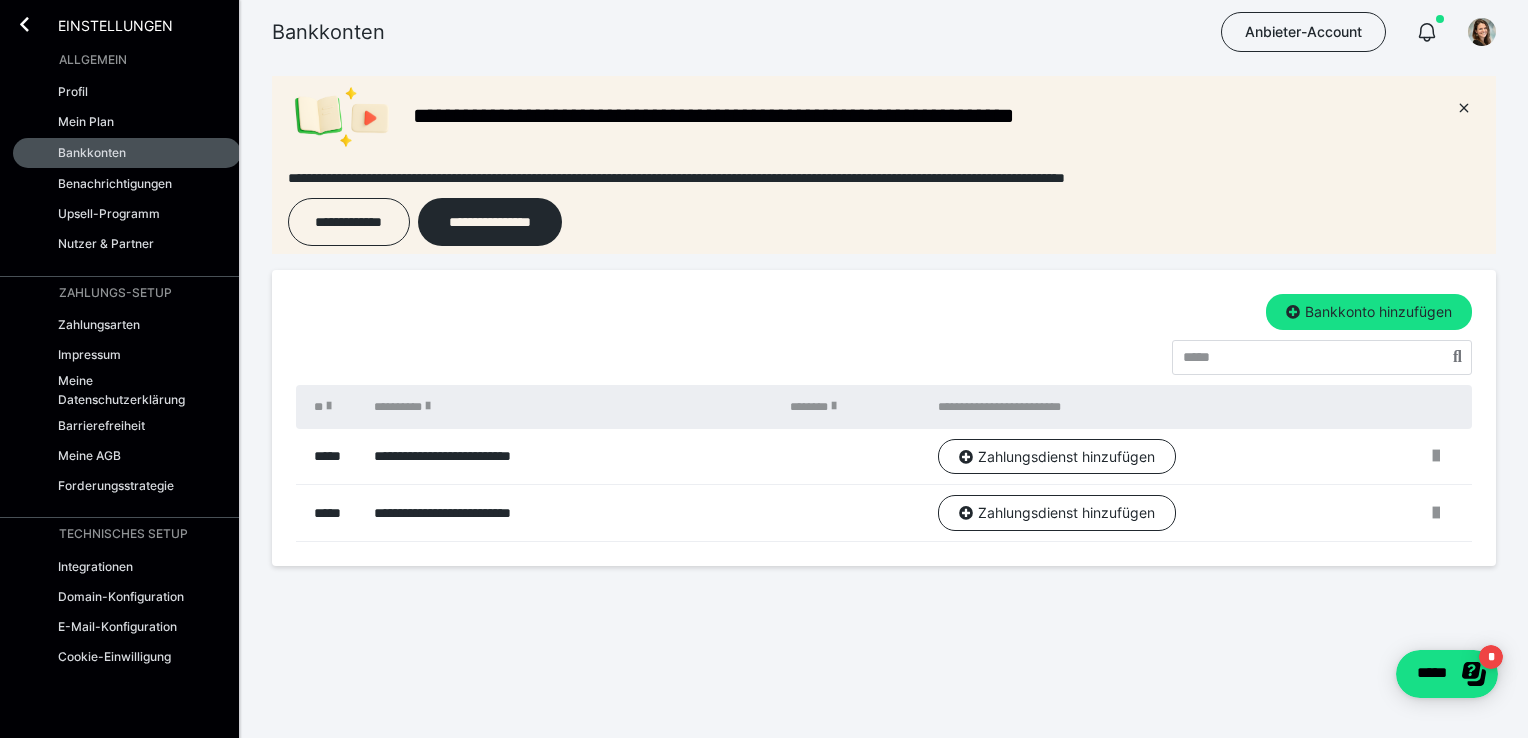 click on "**********" at bounding box center [860, 165] 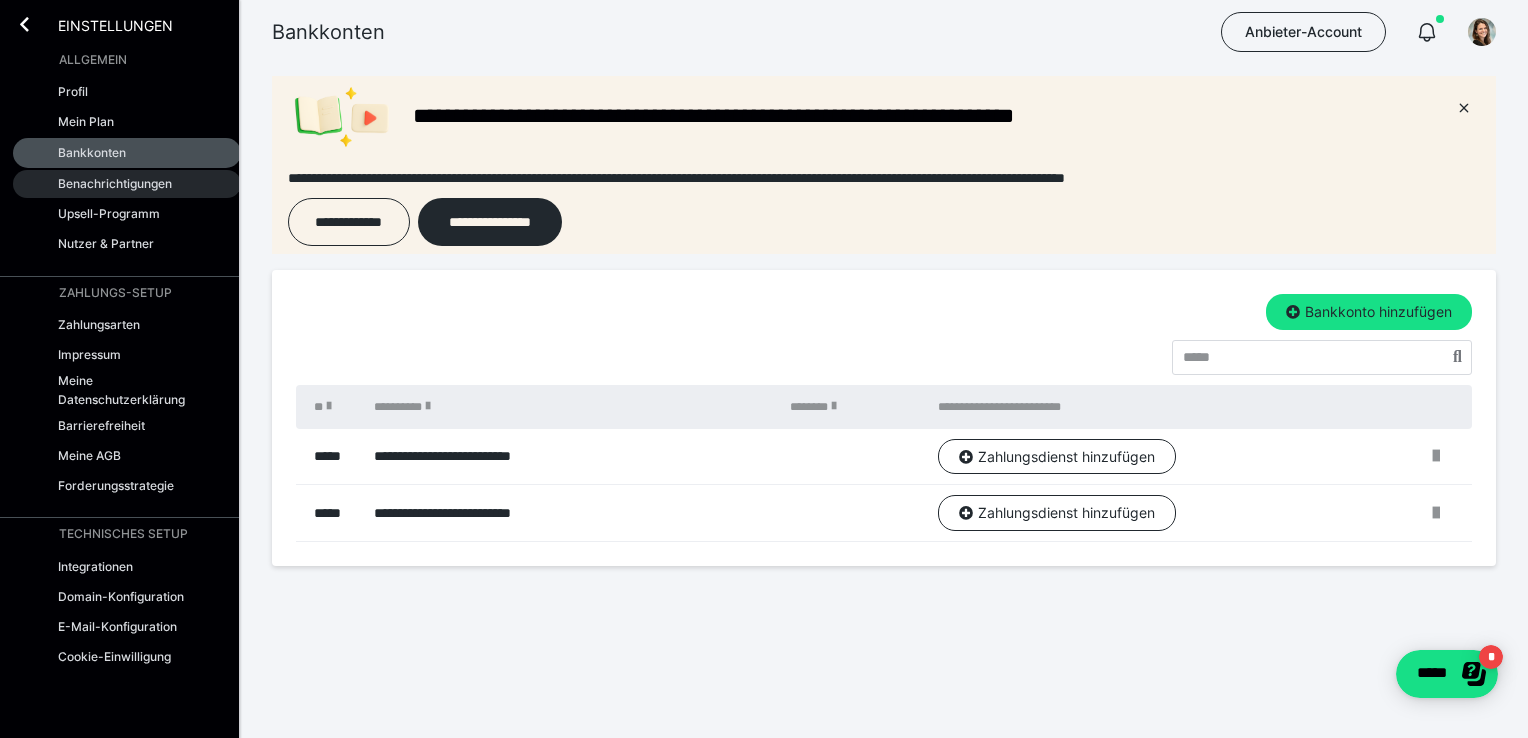 click on "Benachrichtigungen" at bounding box center (115, 183) 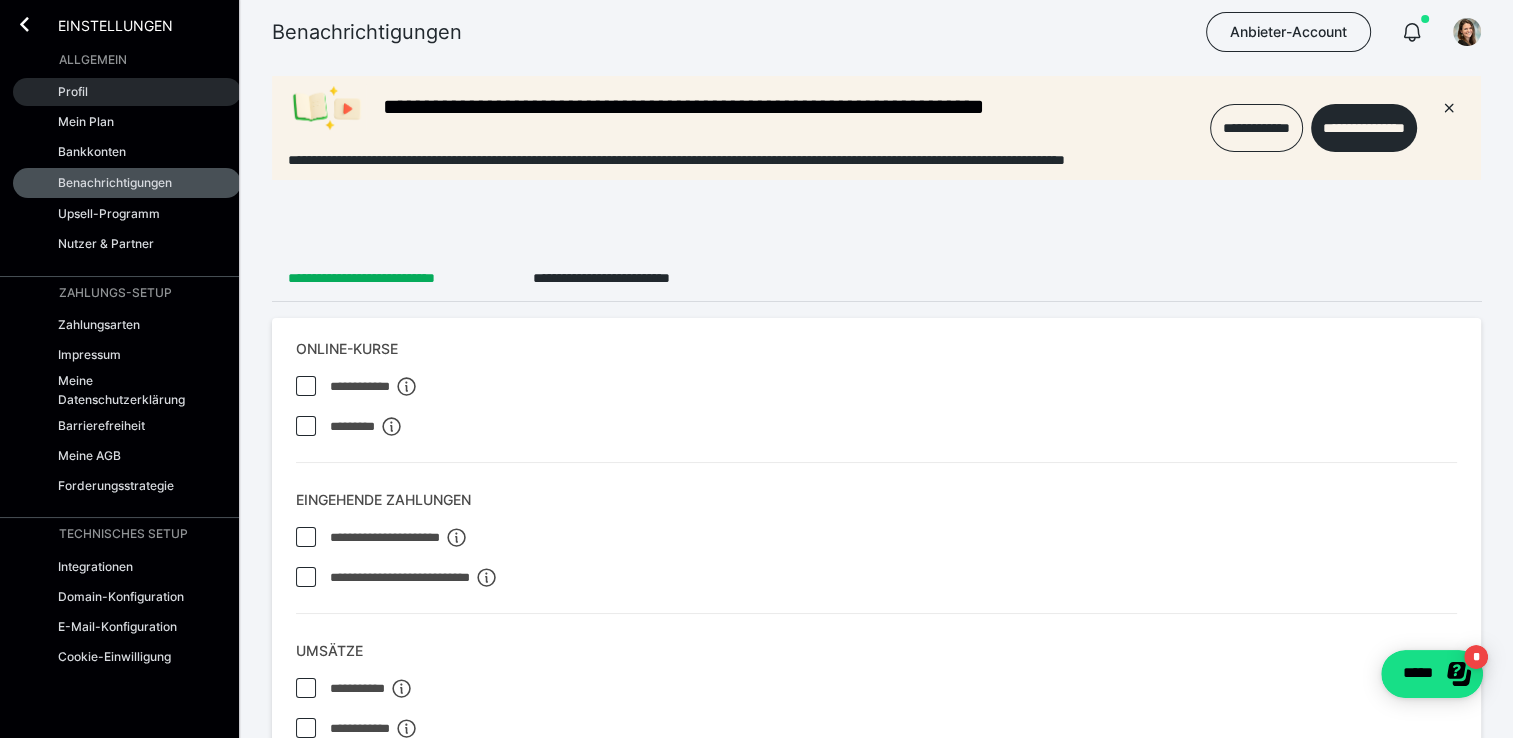 scroll, scrollTop: 0, scrollLeft: 0, axis: both 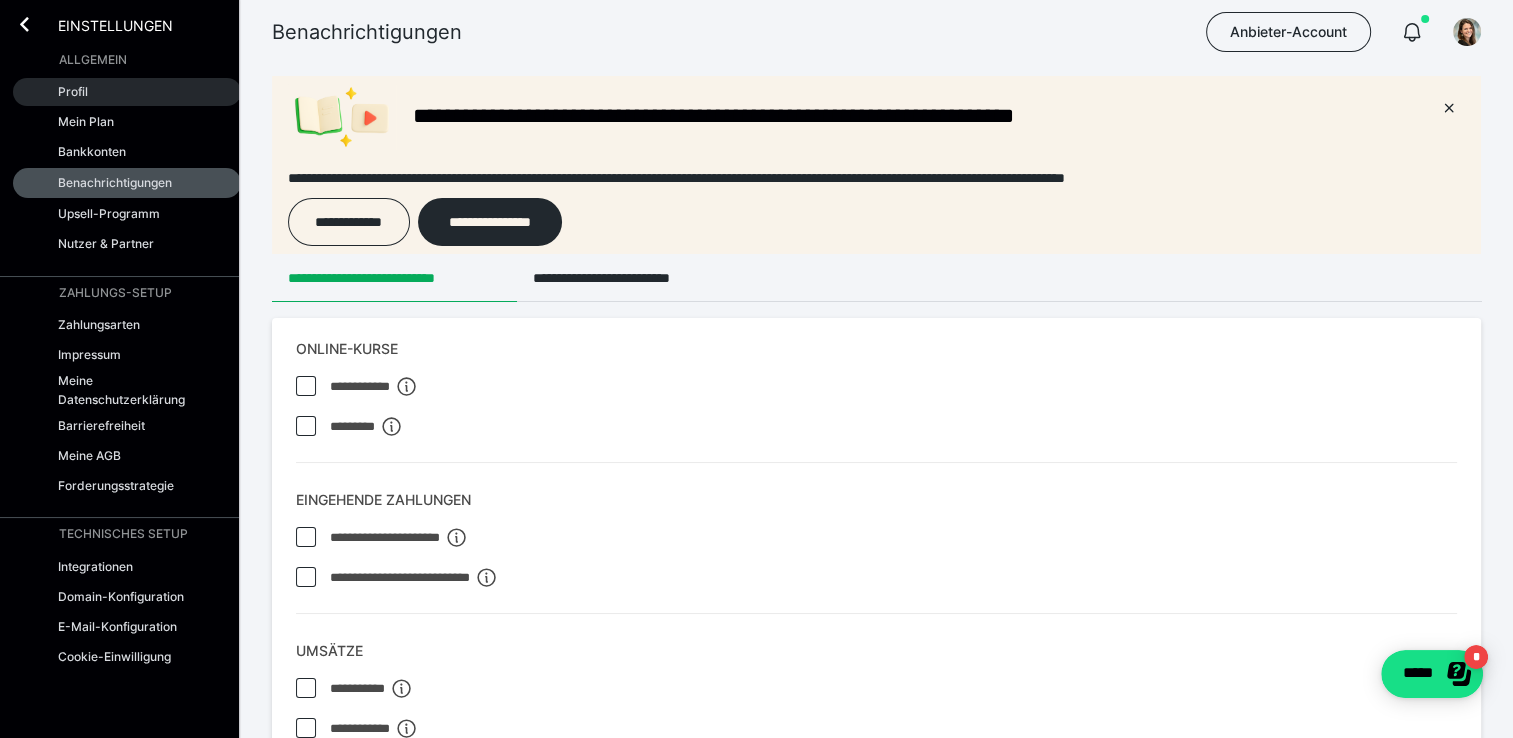 click on "Profil" at bounding box center (73, 91) 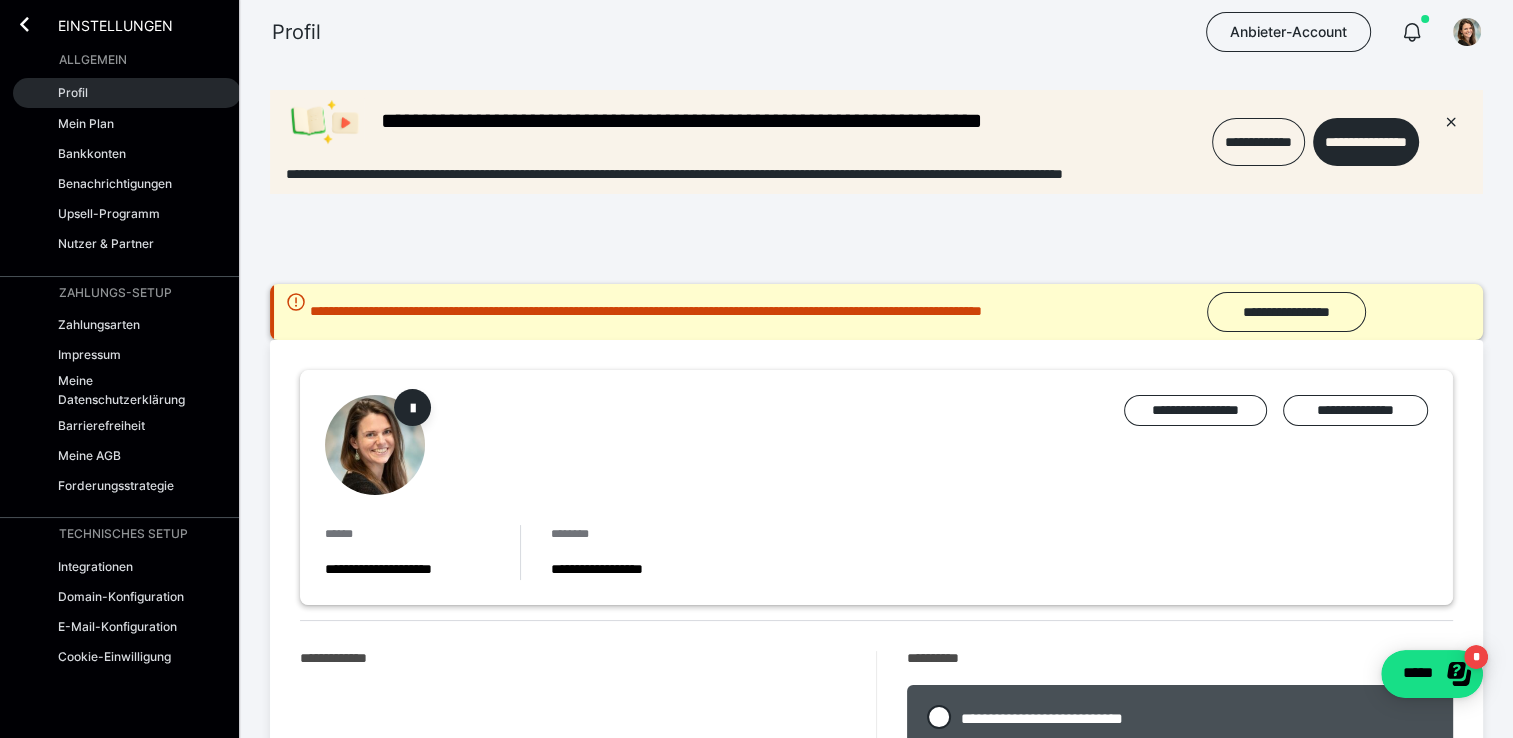 scroll, scrollTop: 0, scrollLeft: 0, axis: both 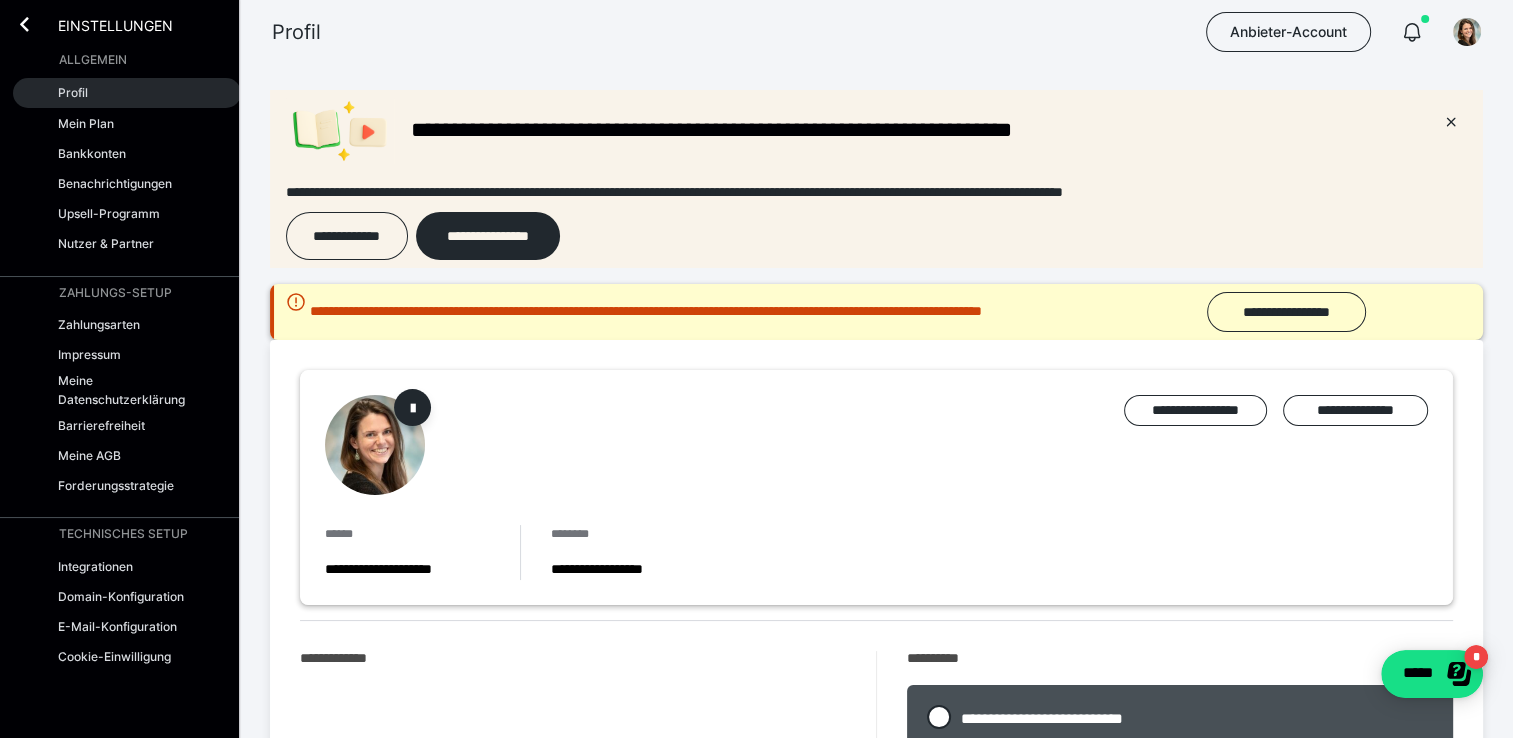 radio on "****" 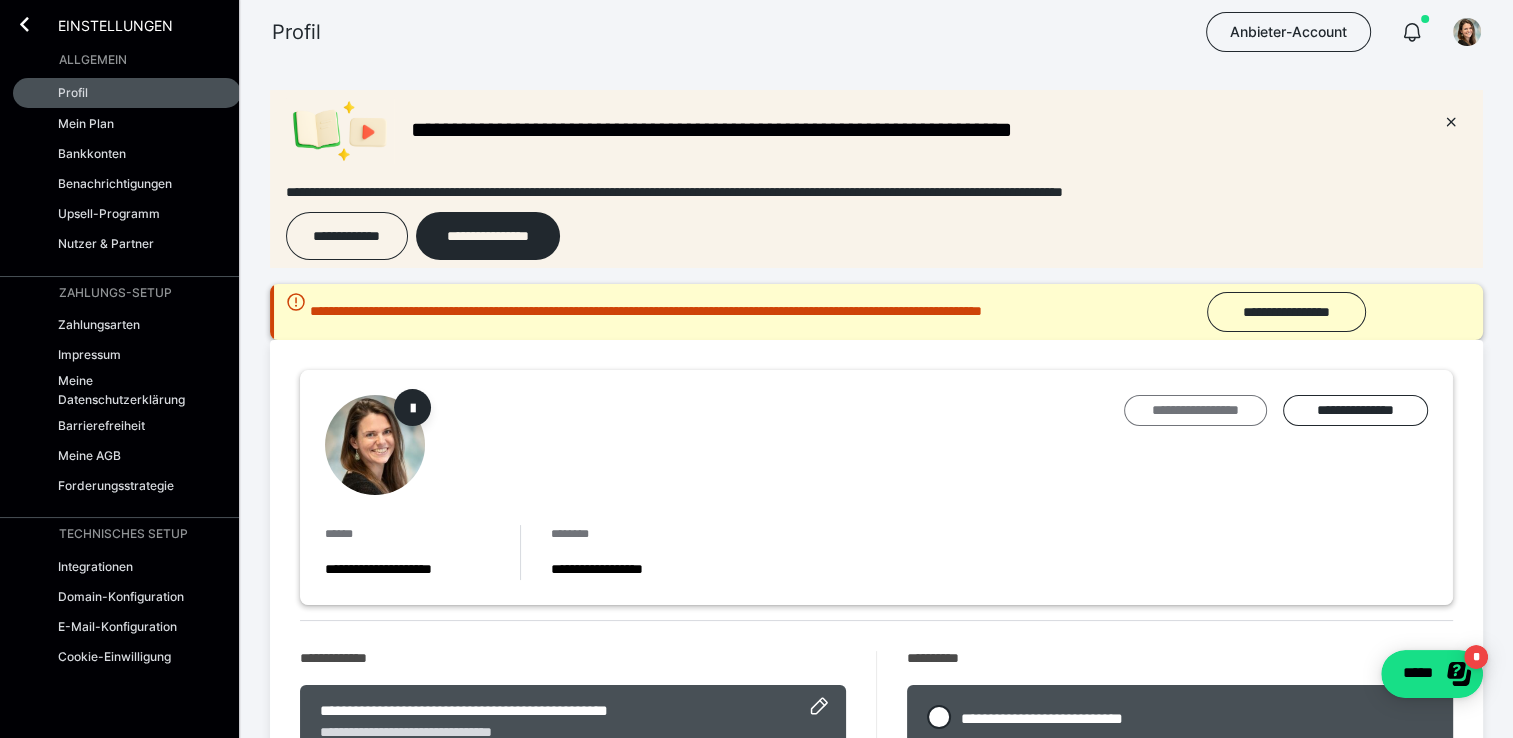 click on "**********" at bounding box center [1195, 411] 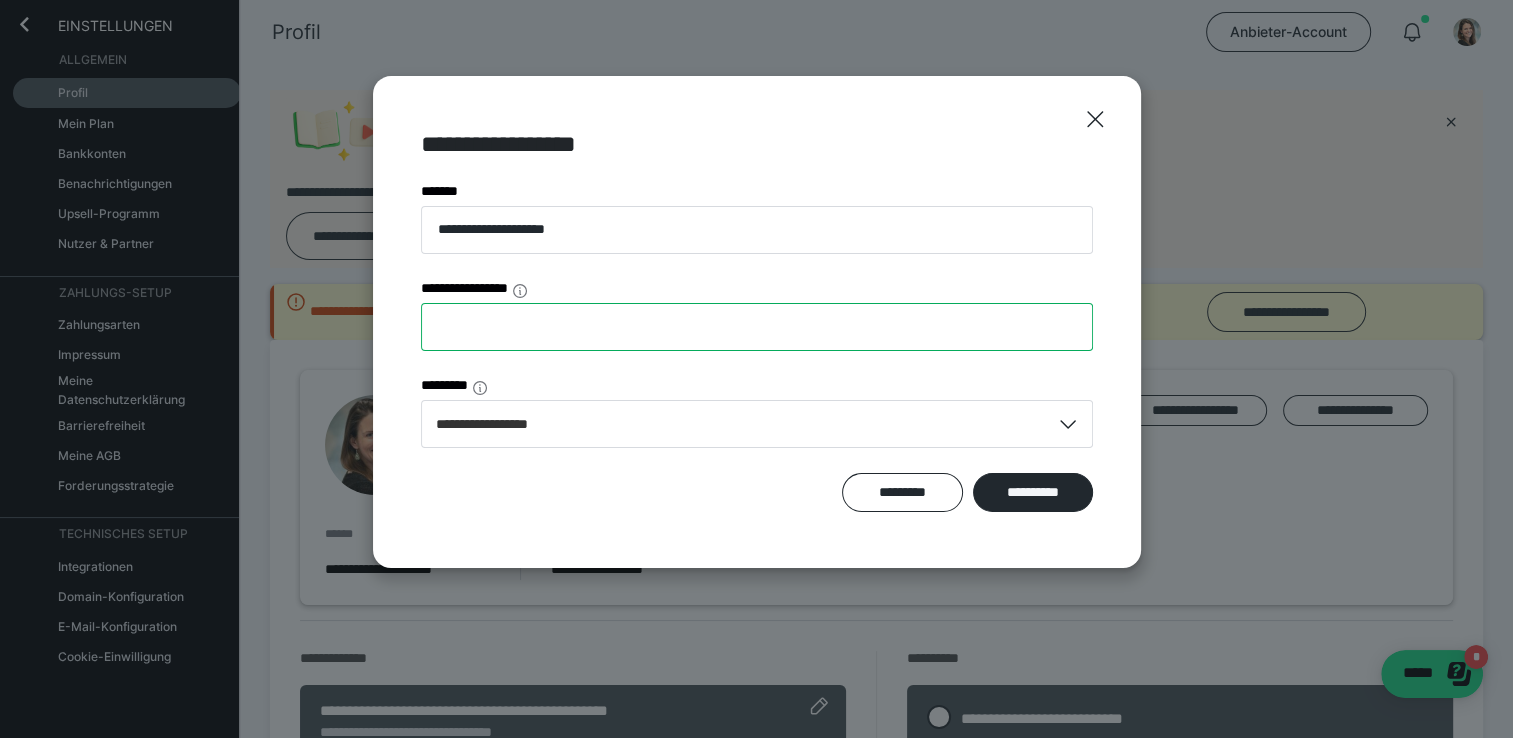 click on "**********" at bounding box center (757, 327) 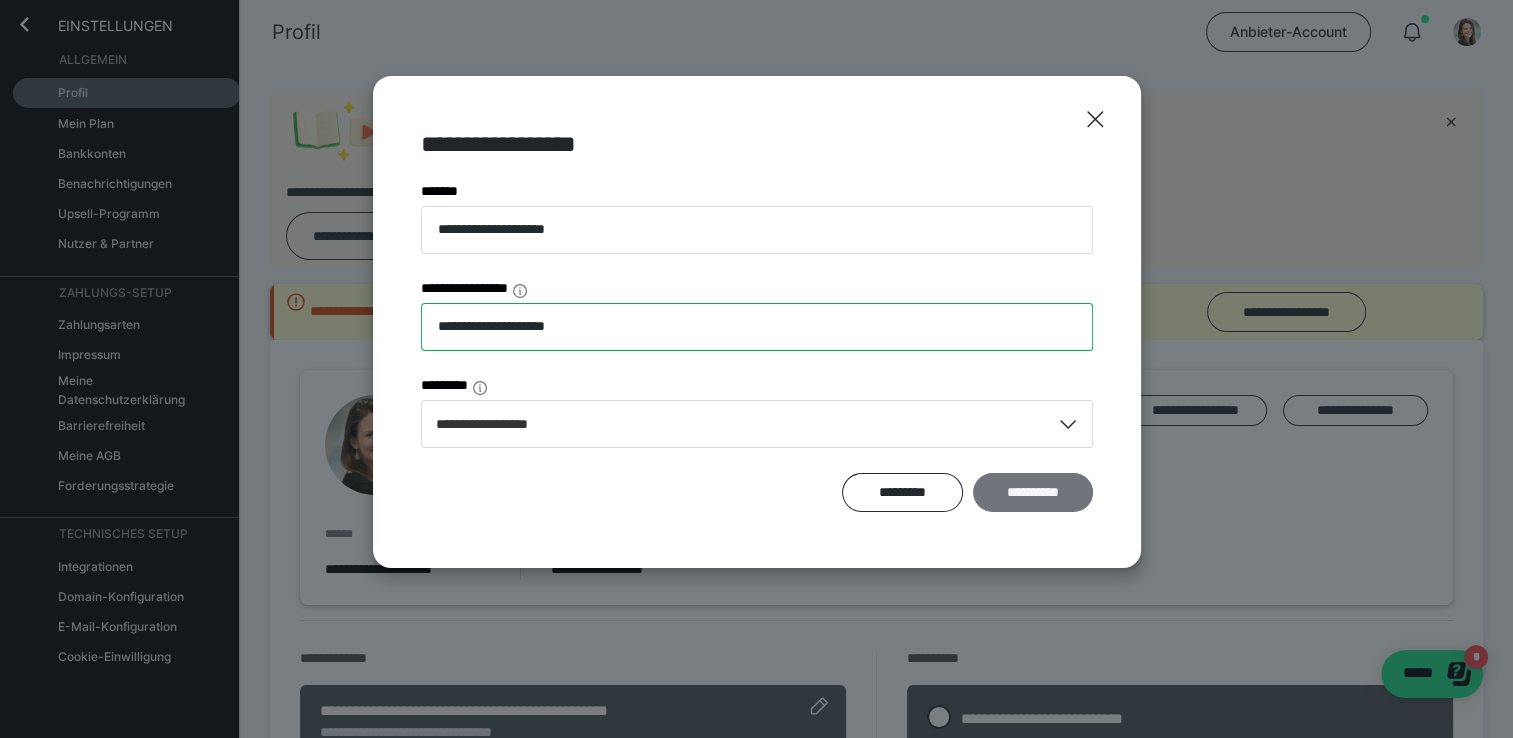 type on "**********" 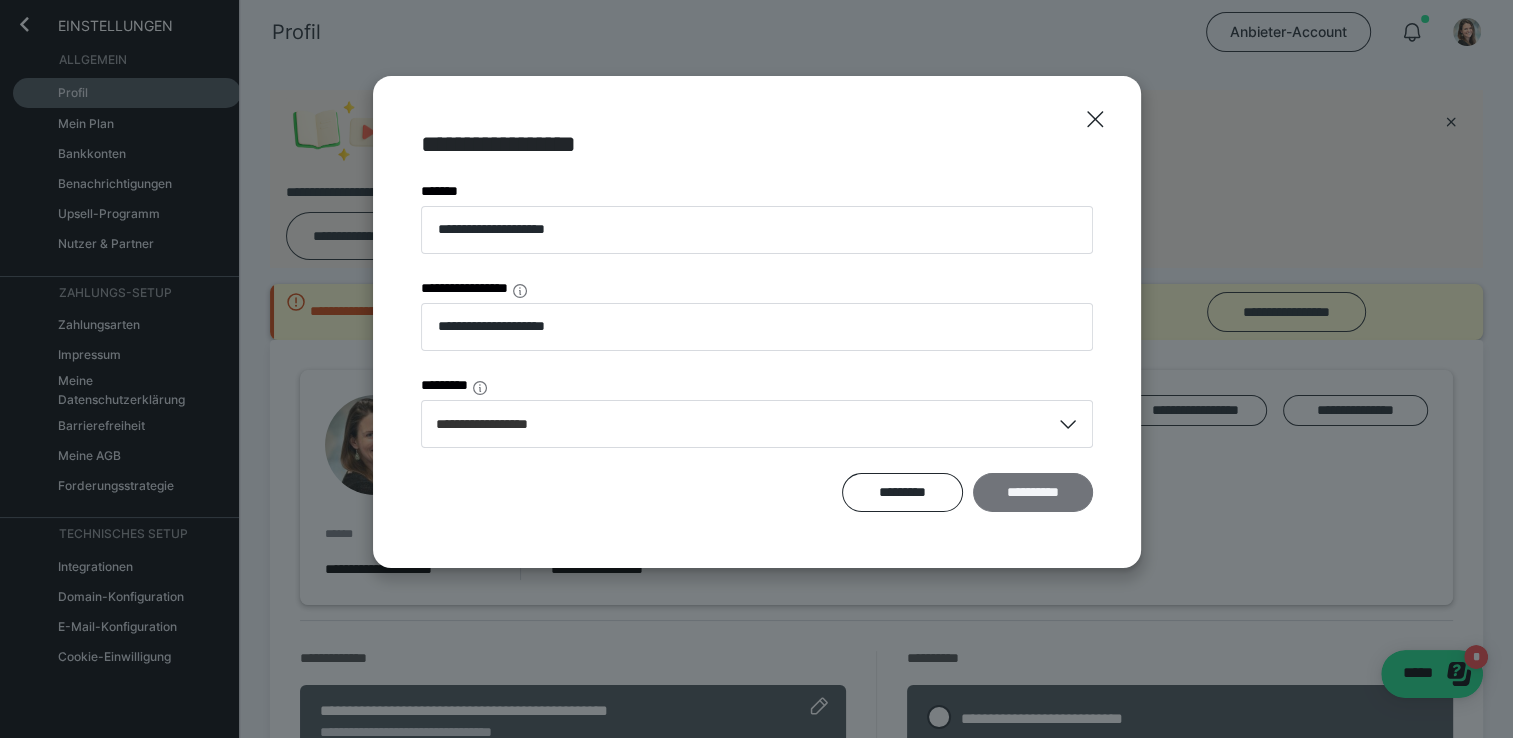 click on "**********" at bounding box center (1033, 493) 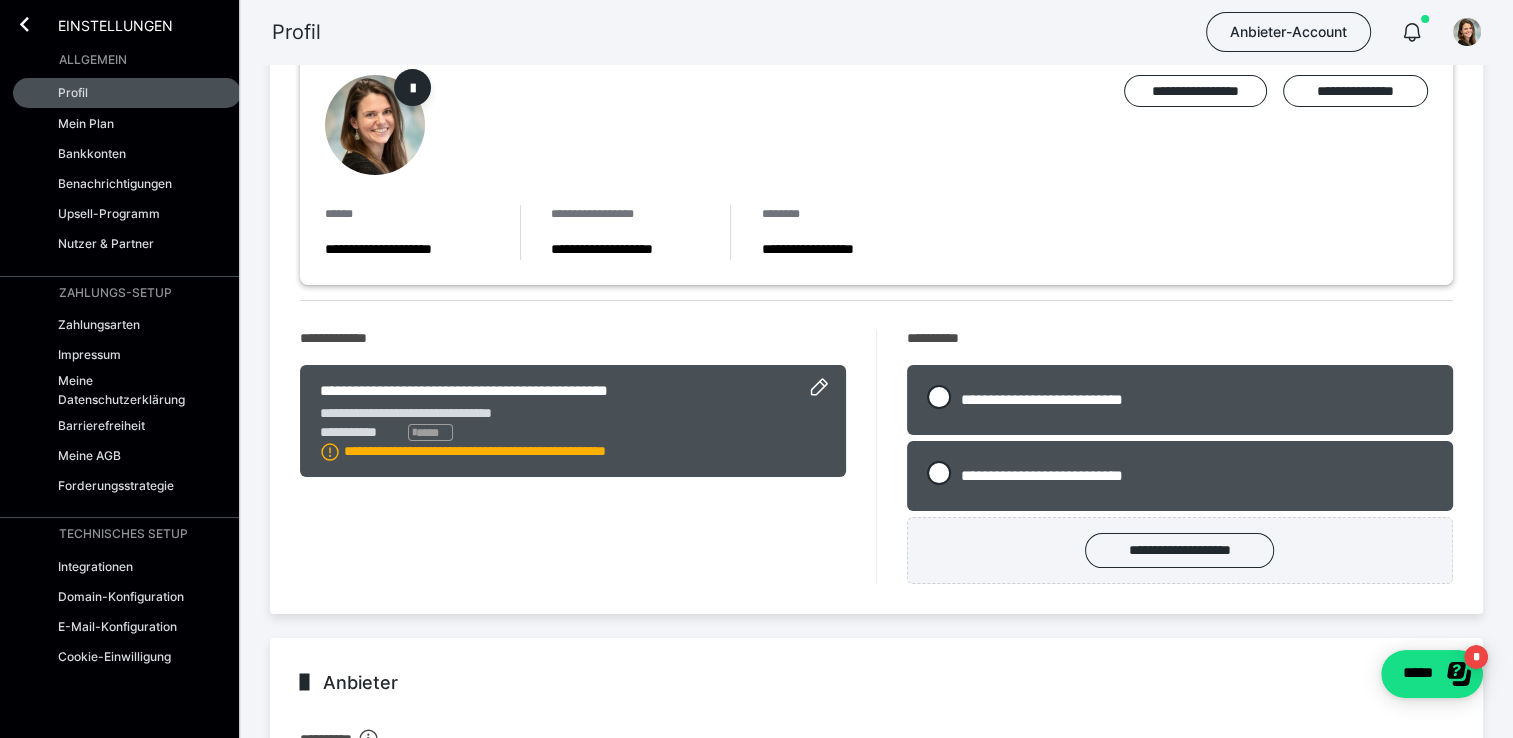 scroll, scrollTop: 268, scrollLeft: 0, axis: vertical 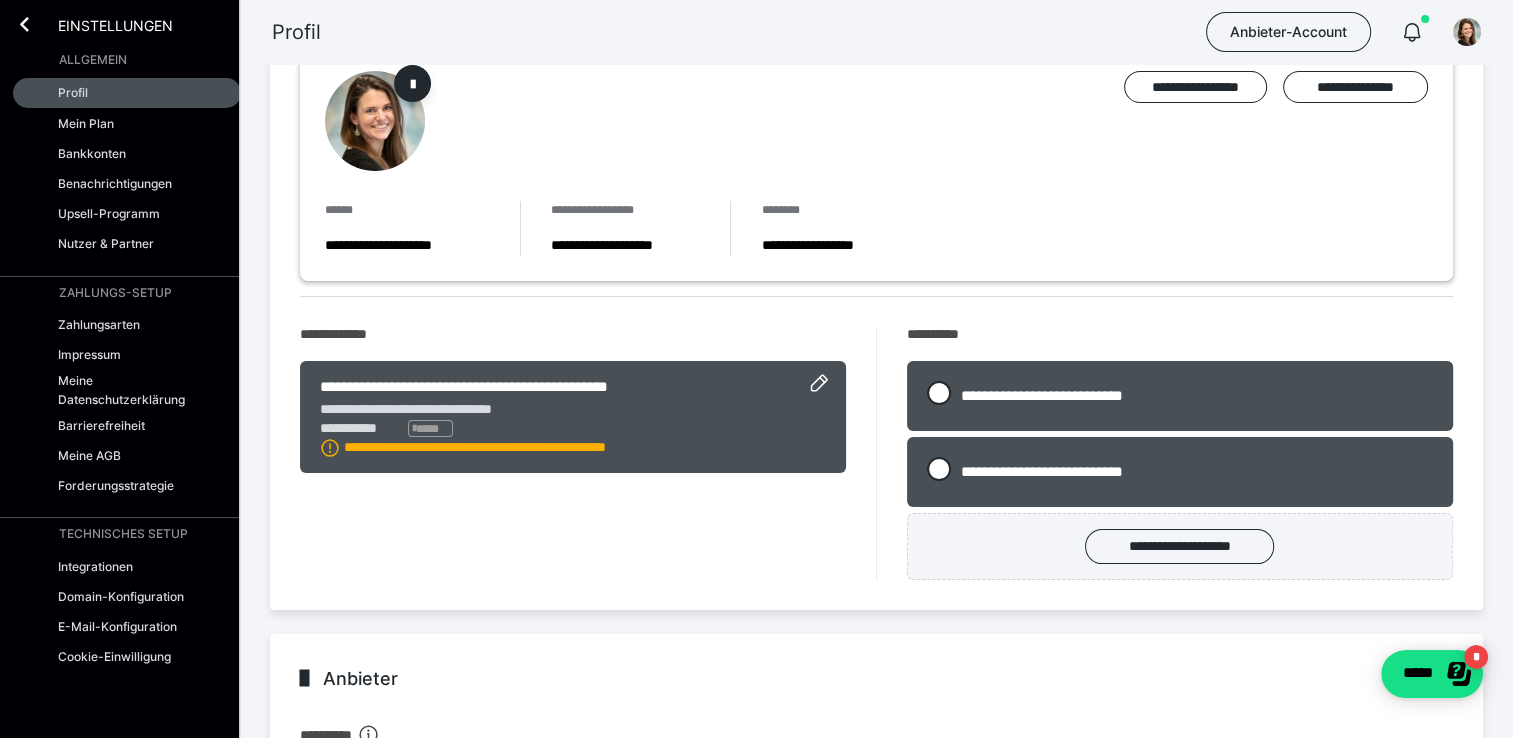 click on "**********" at bounding box center [573, 447] 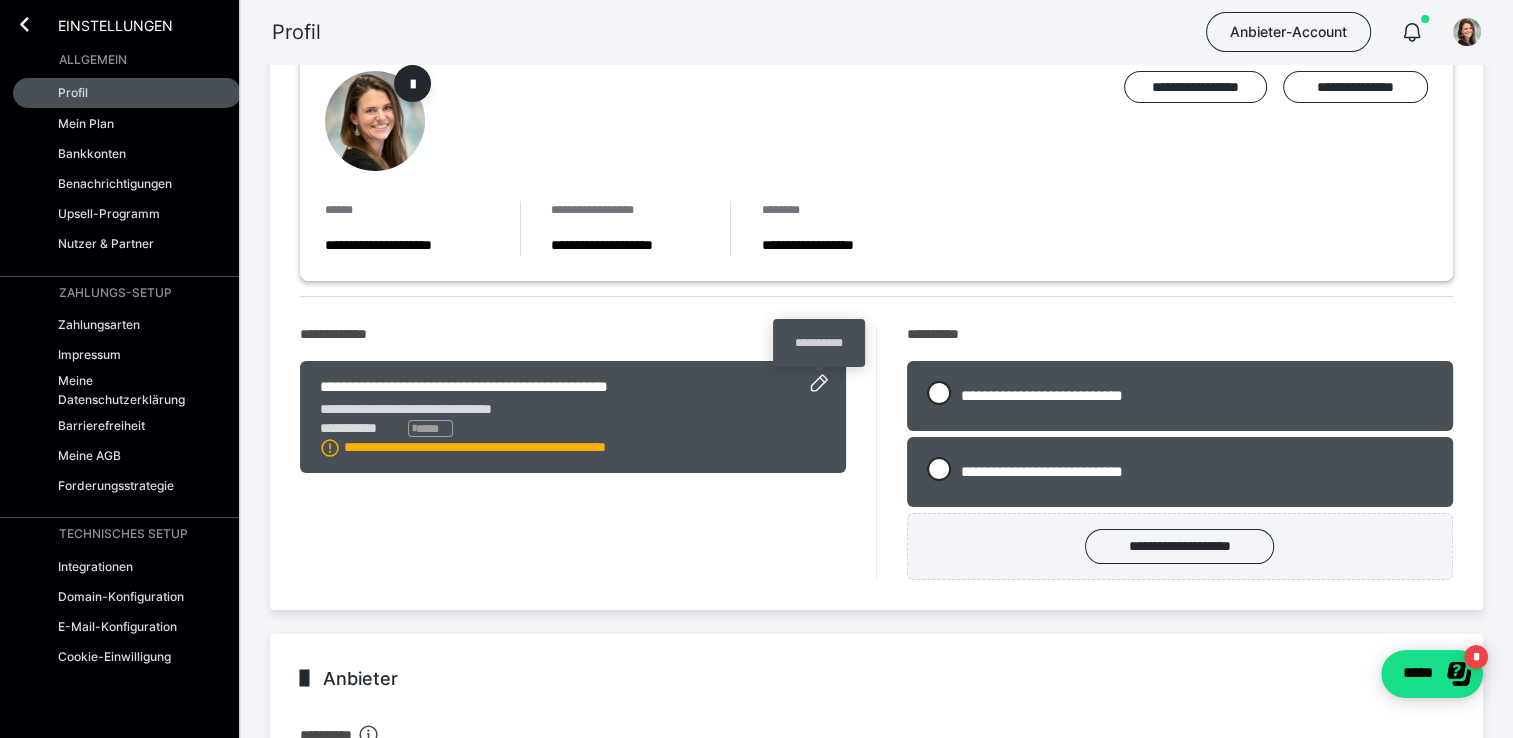 click 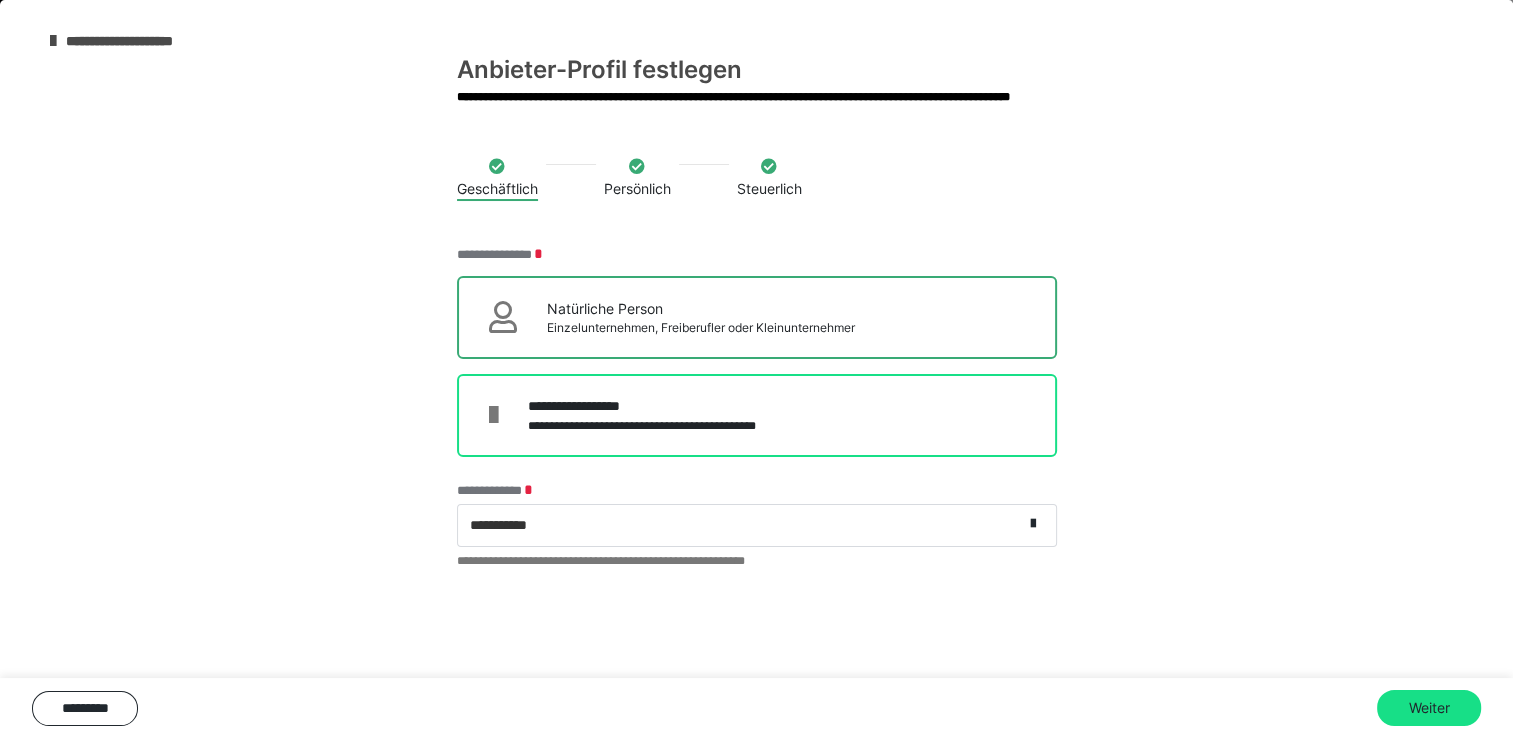 click on "**********" at bounding box center (757, 415) 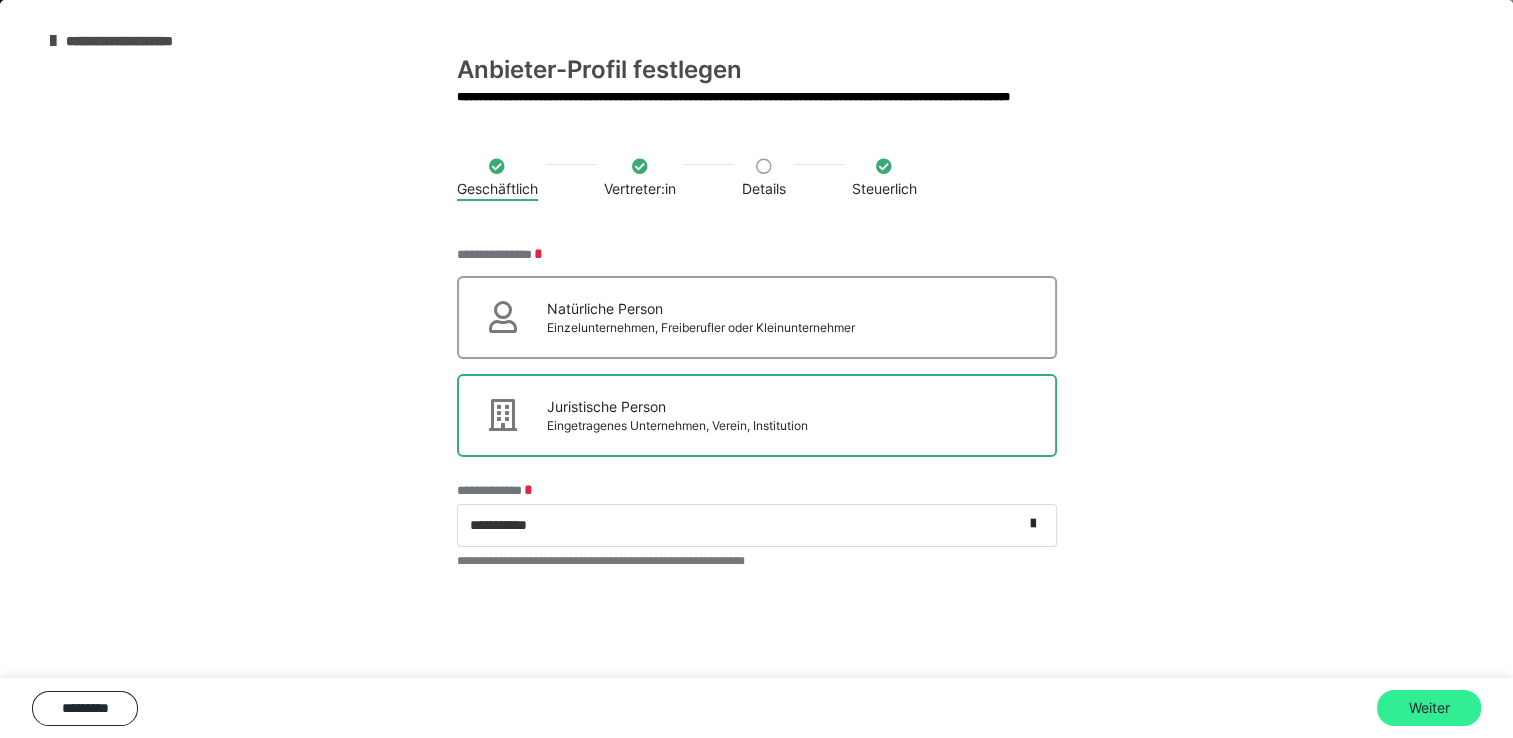 click on "Weiter" at bounding box center (1429, 708) 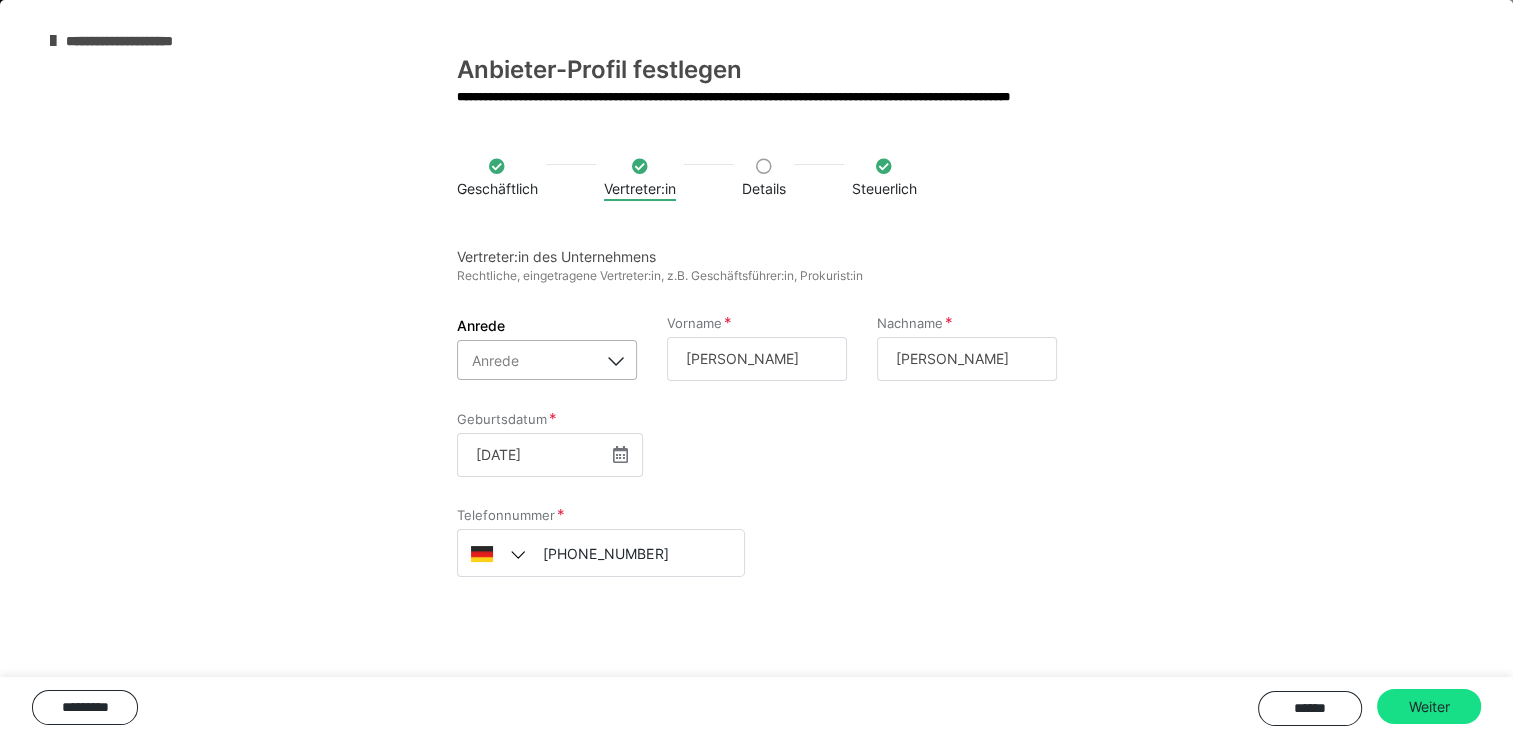 click at bounding box center (617, 360) 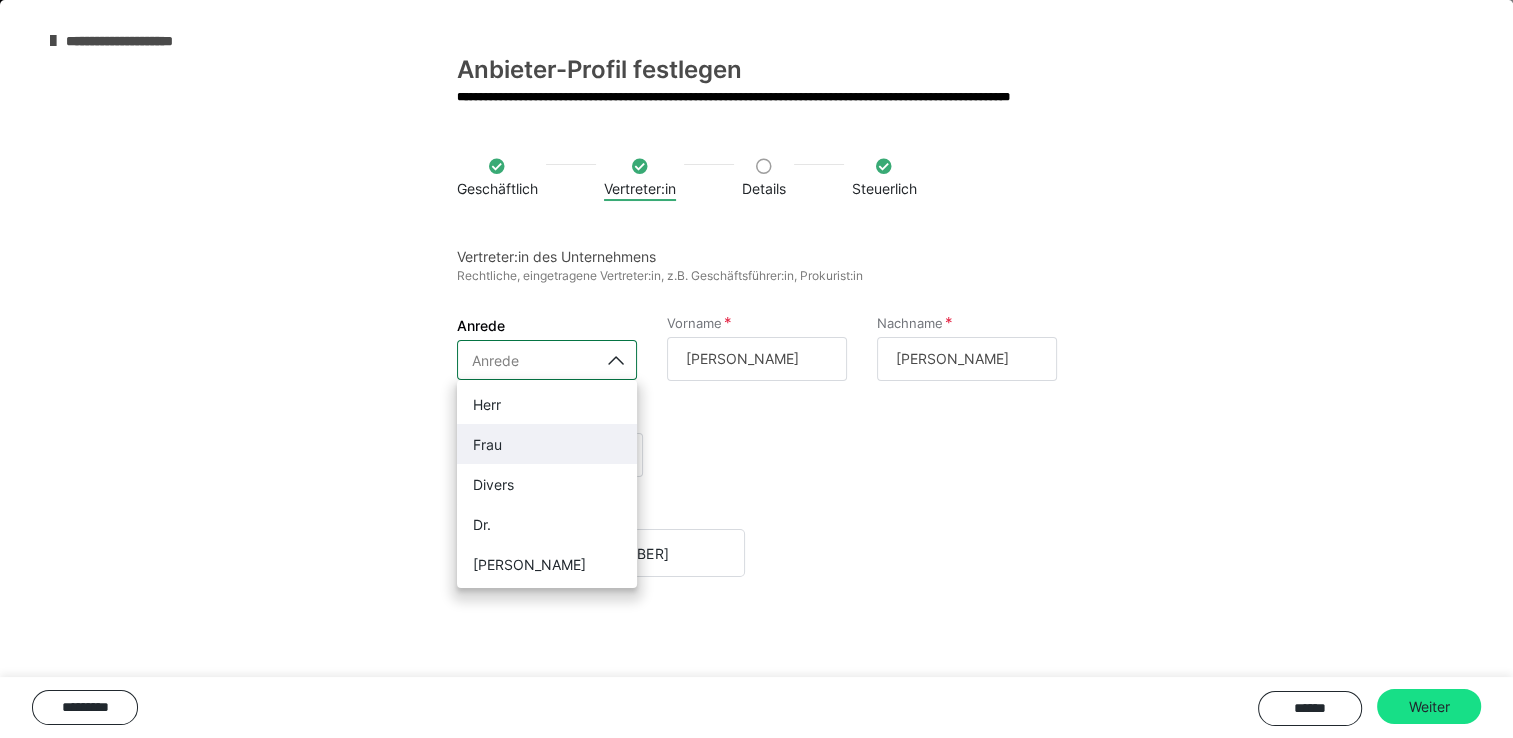 click on "Frau" at bounding box center [547, 444] 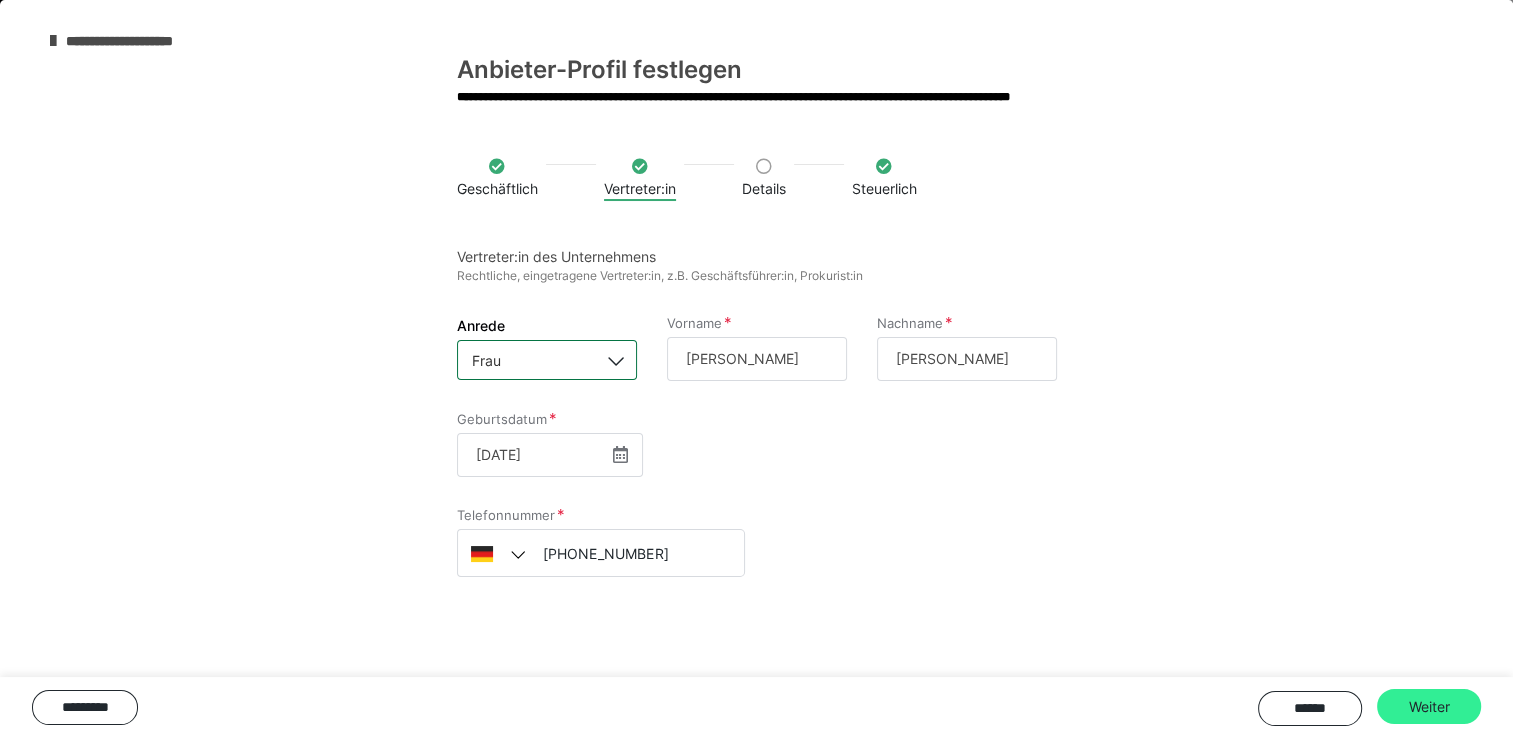 click on "Weiter" at bounding box center [1429, 707] 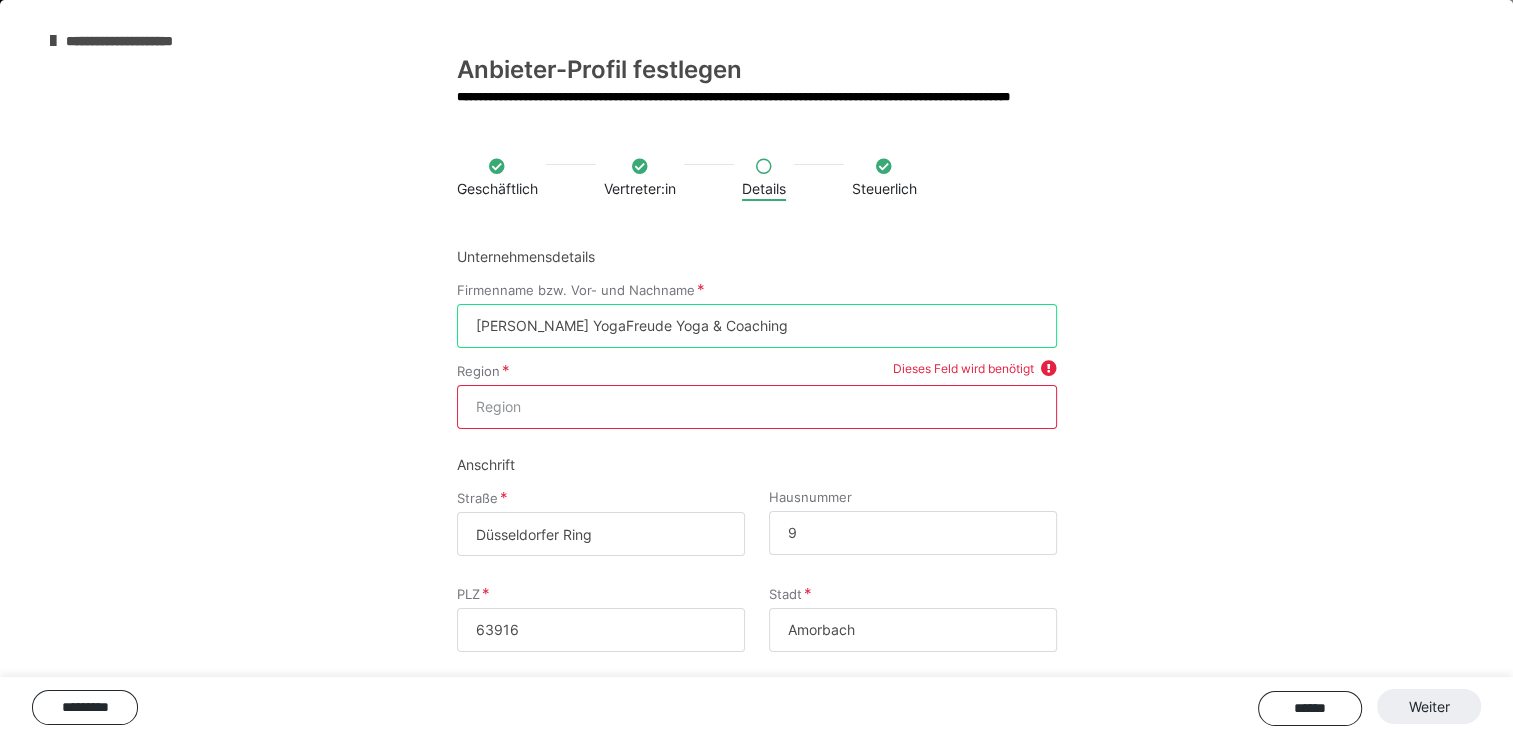 drag, startPoint x: 820, startPoint y: 330, endPoint x: 212, endPoint y: 317, distance: 608.139 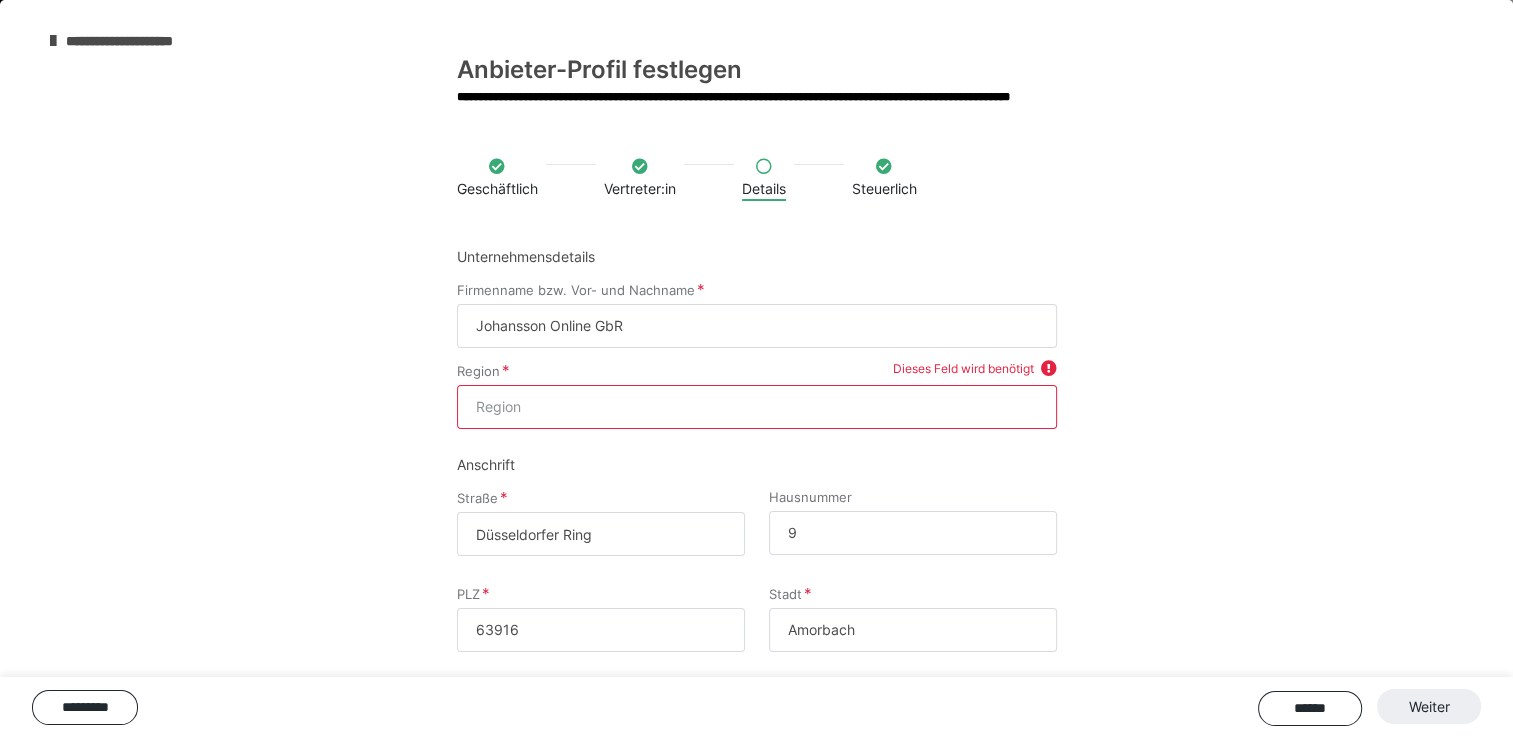 type on "Johansson Online GbR" 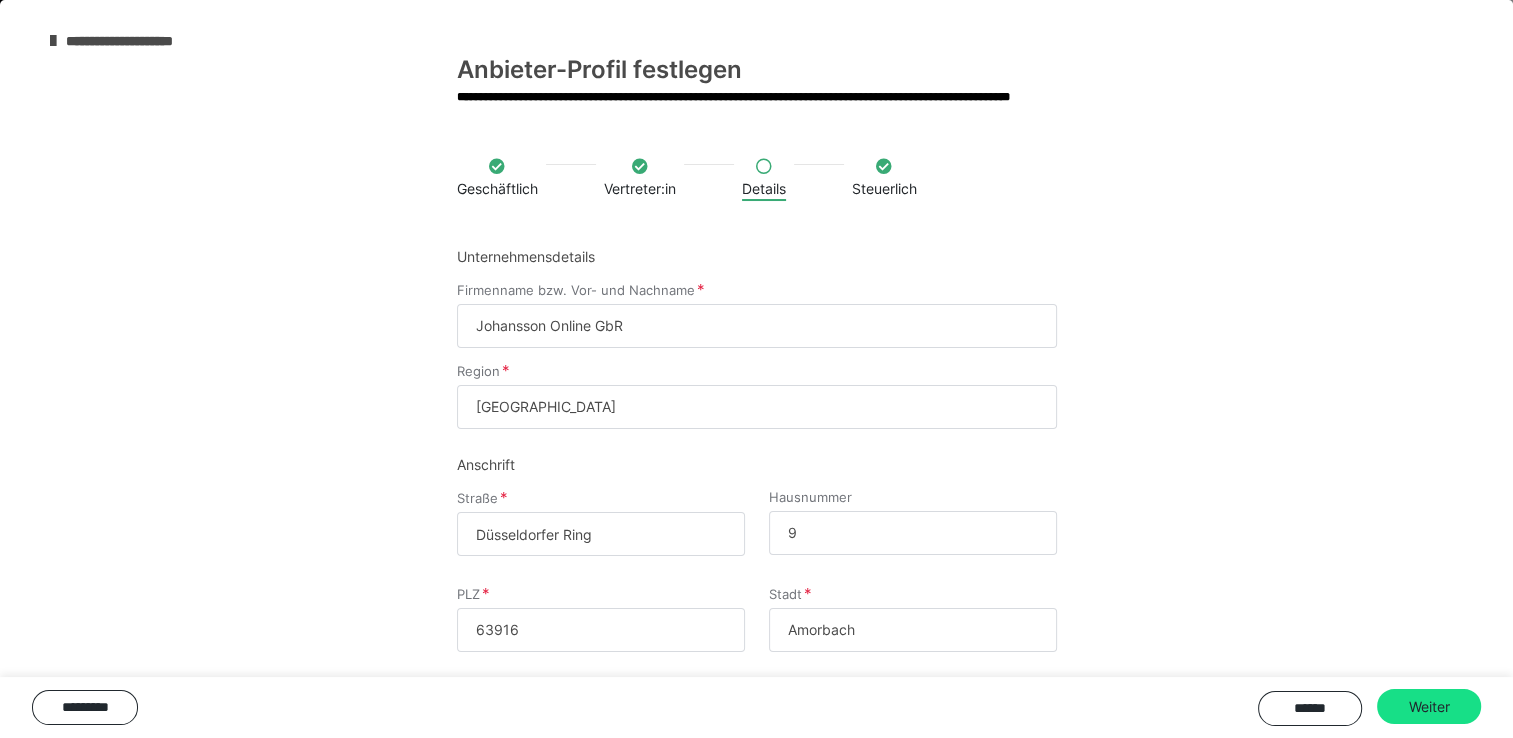 type on "[GEOGRAPHIC_DATA]" 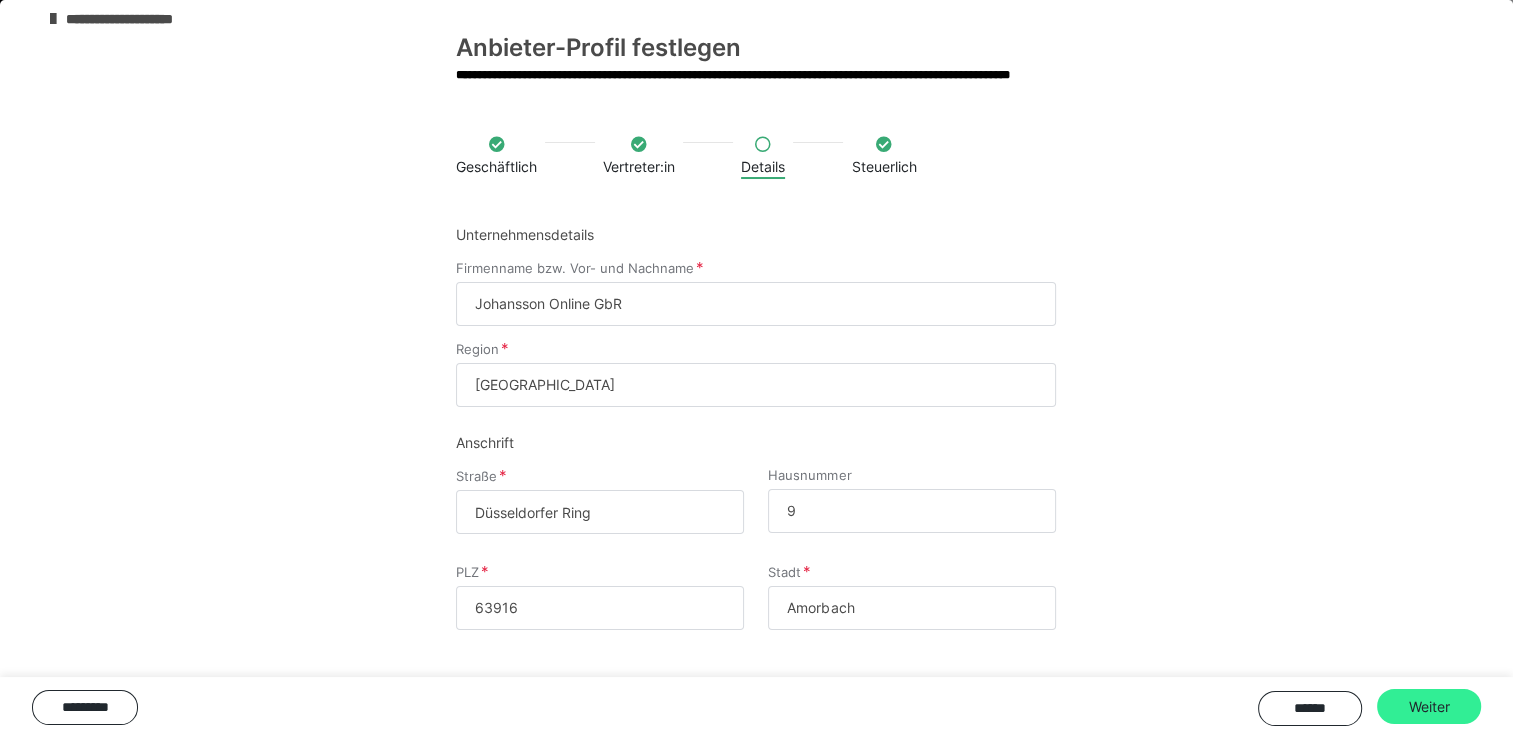 click on "Weiter" at bounding box center (1429, 707) 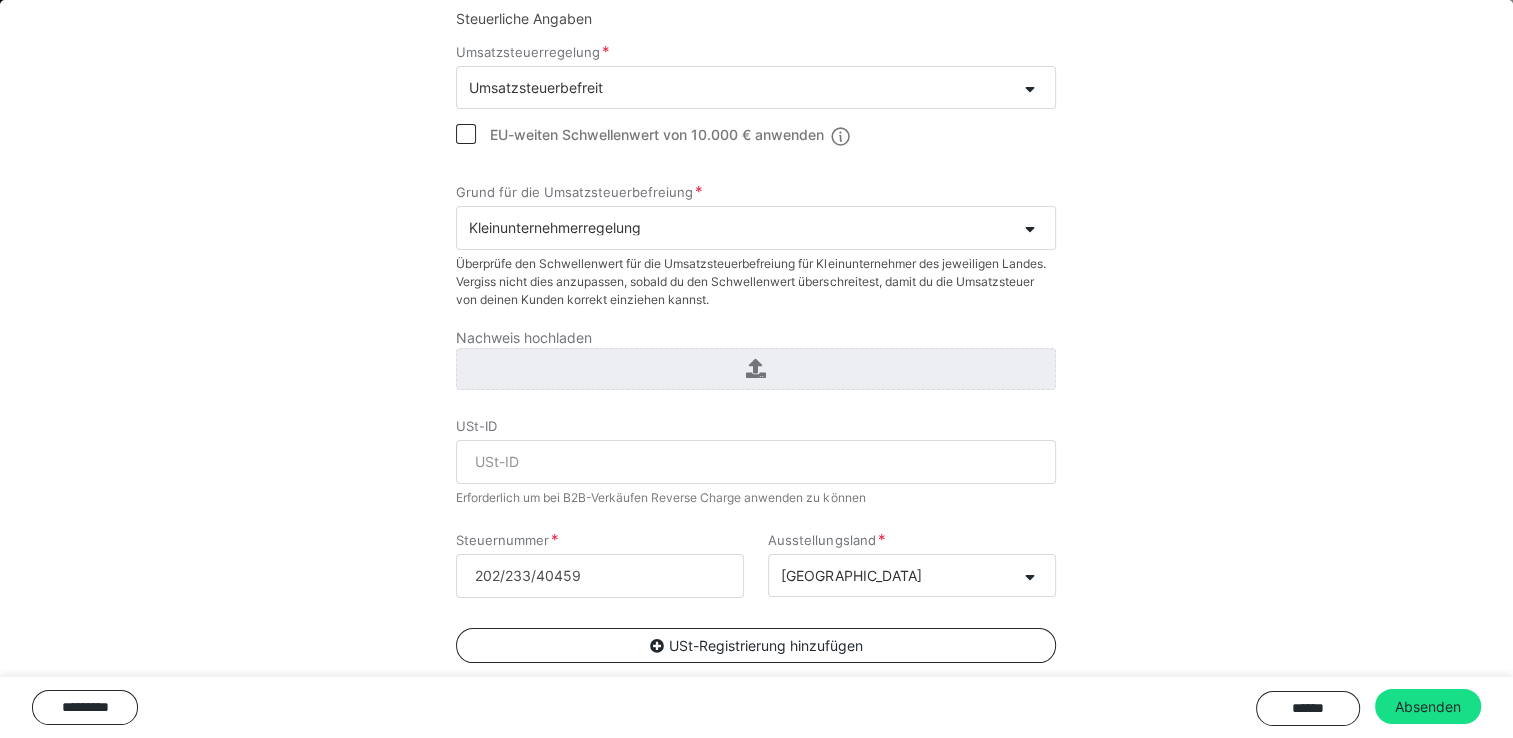 scroll, scrollTop: 244, scrollLeft: 0, axis: vertical 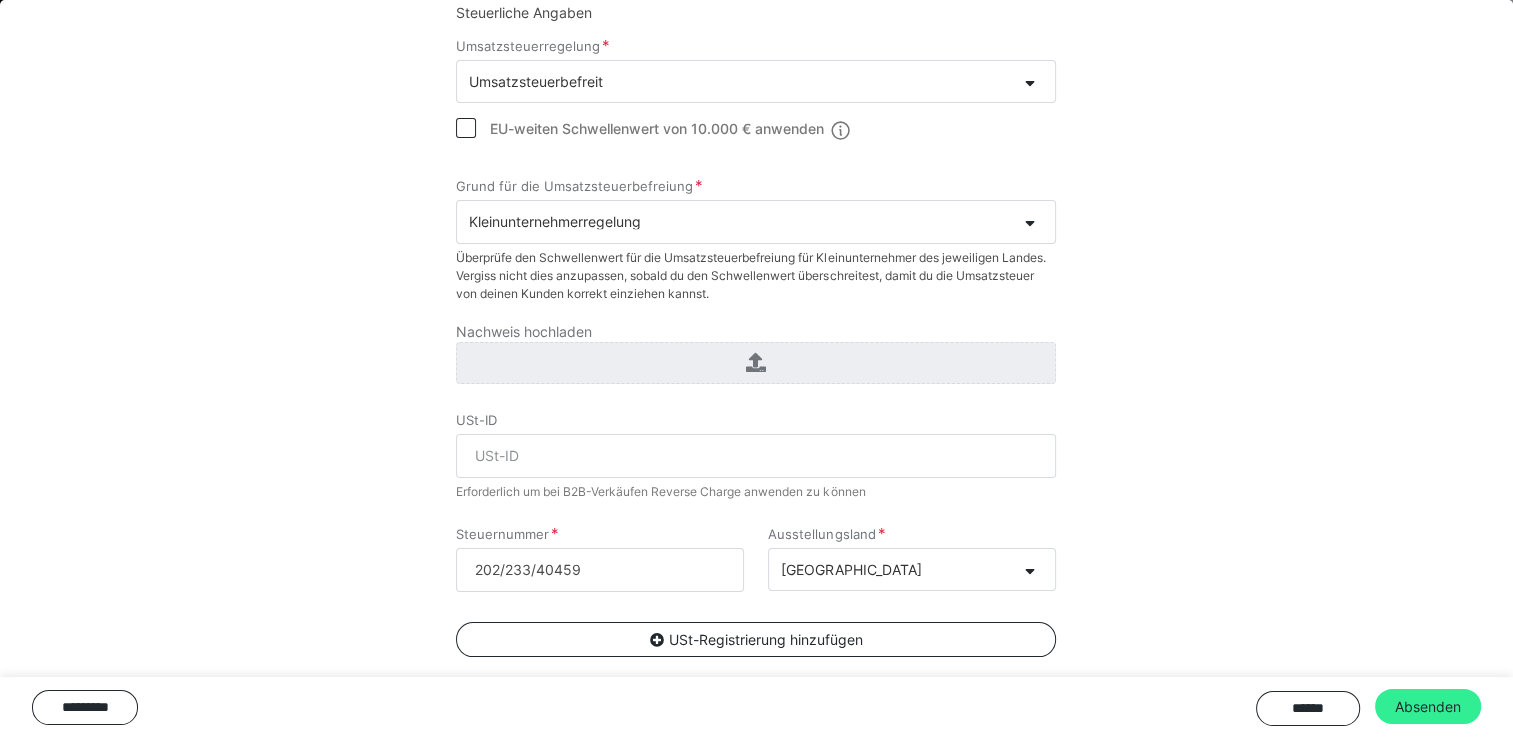 click on "Absenden" at bounding box center [1428, 707] 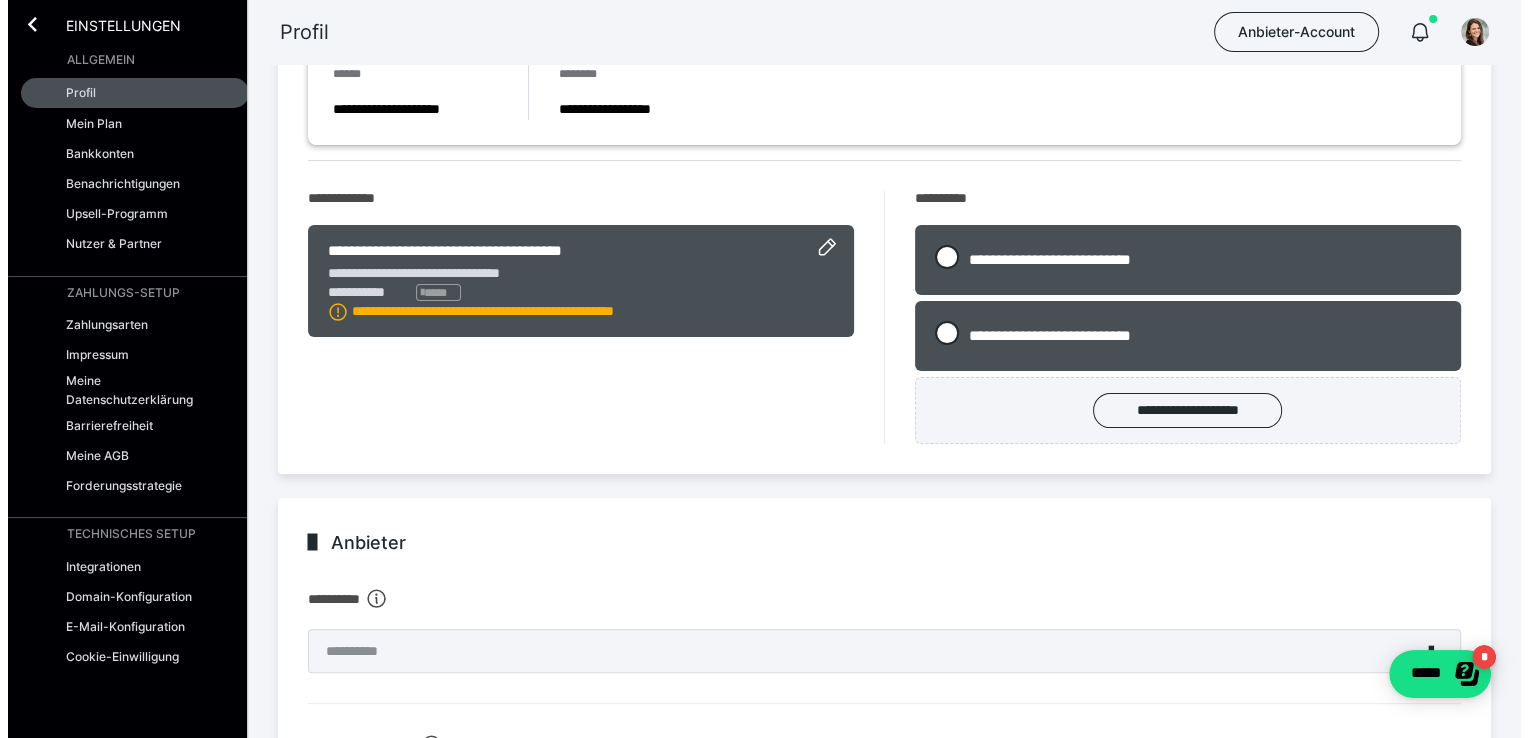 scroll, scrollTop: 0, scrollLeft: 0, axis: both 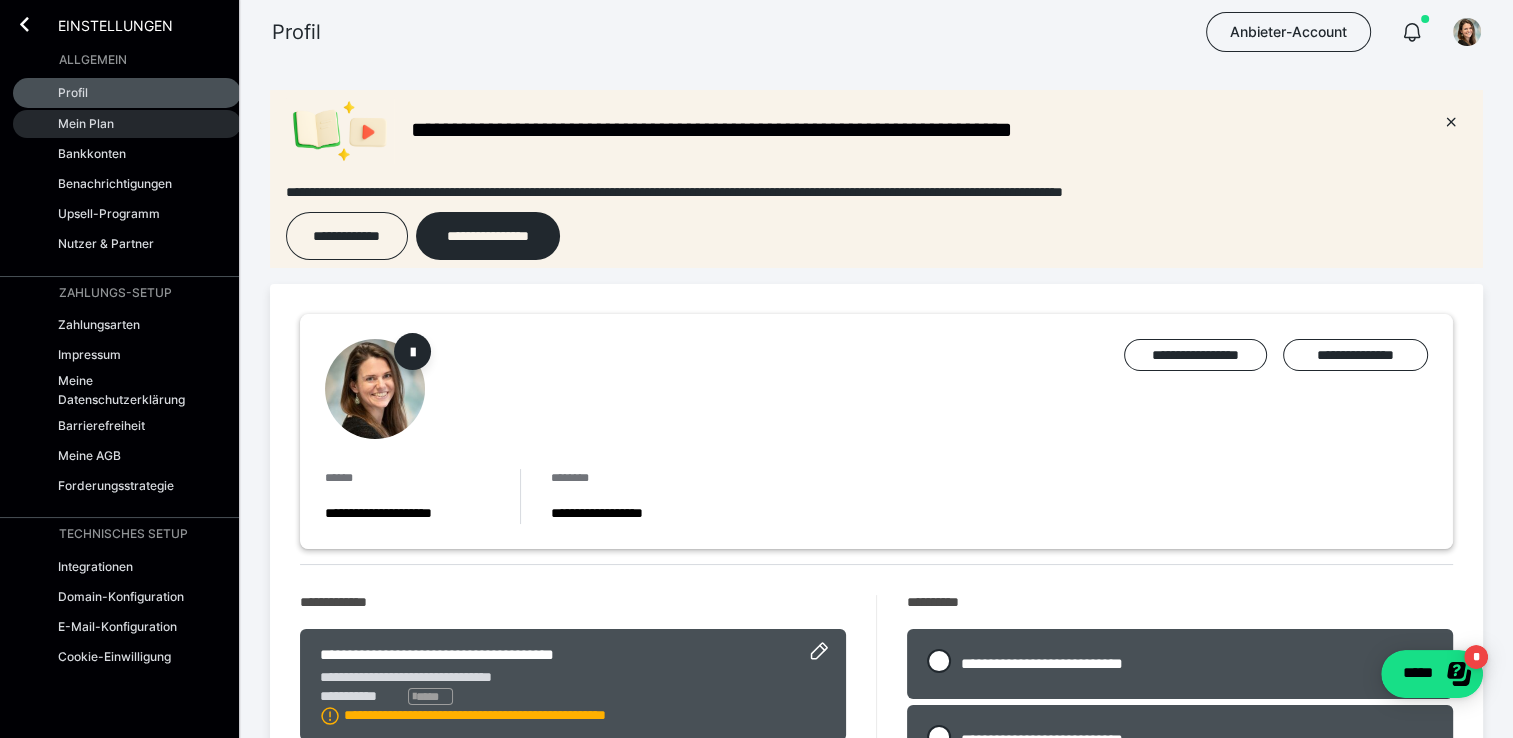 click on "Mein Plan" at bounding box center (86, 123) 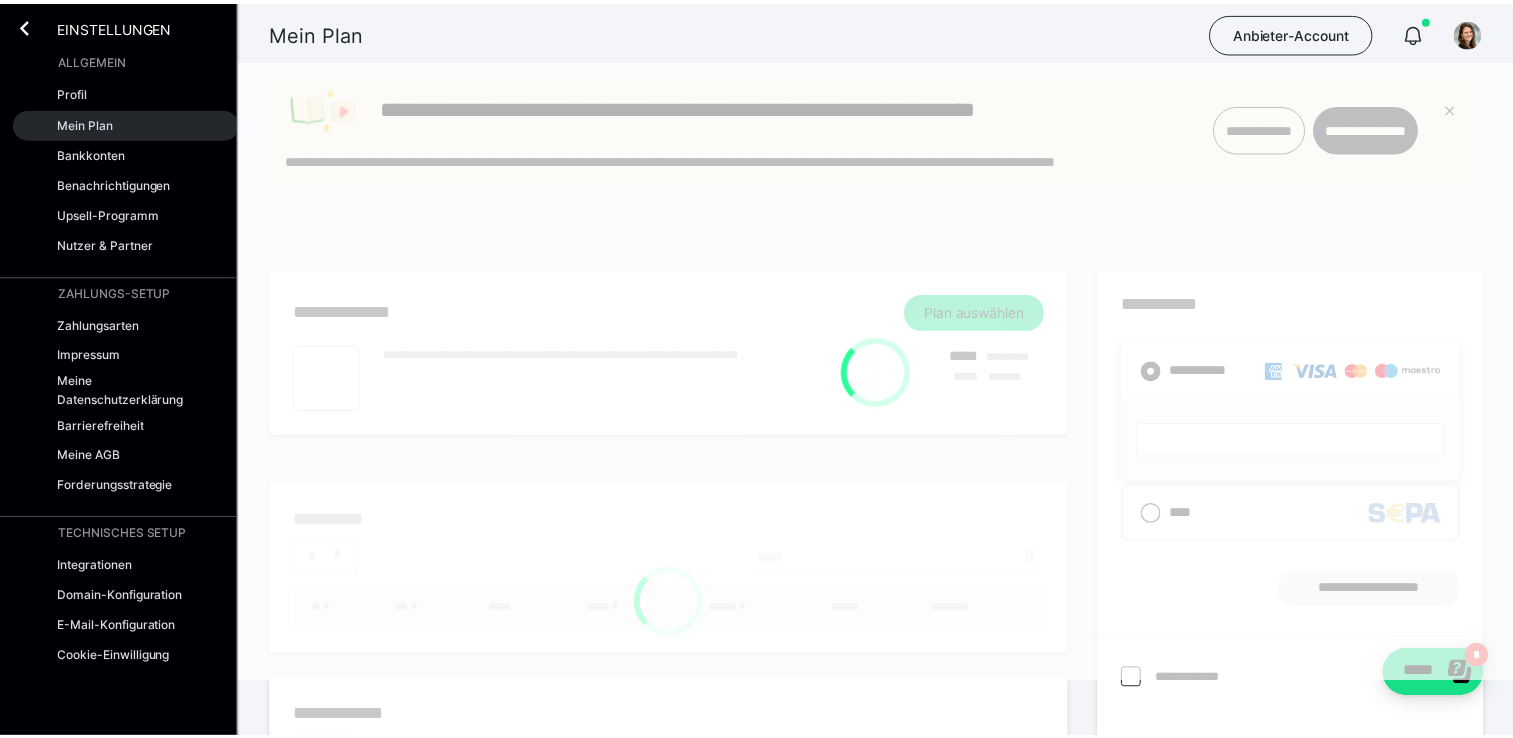 scroll, scrollTop: 0, scrollLeft: 0, axis: both 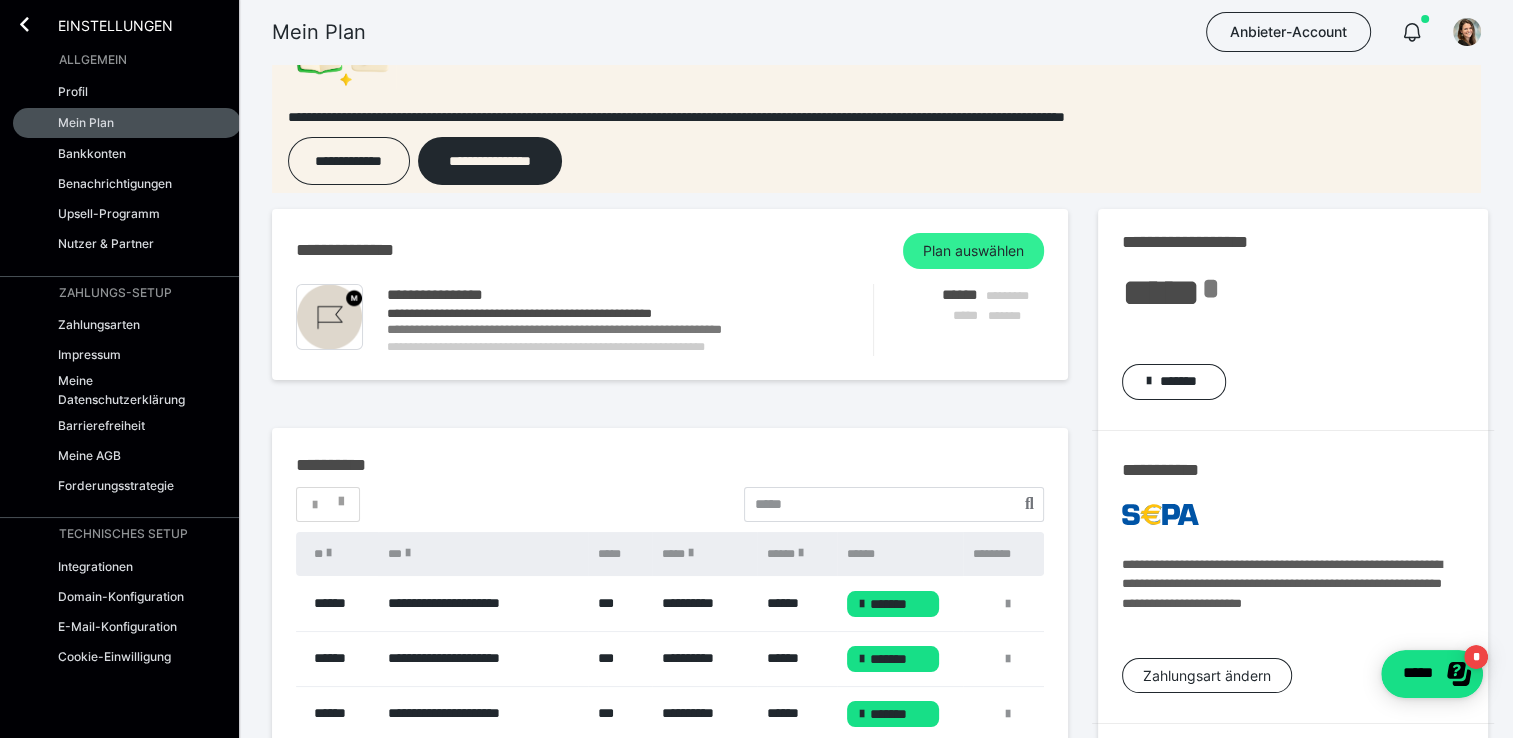 click on "Plan auswählen" at bounding box center (973, 251) 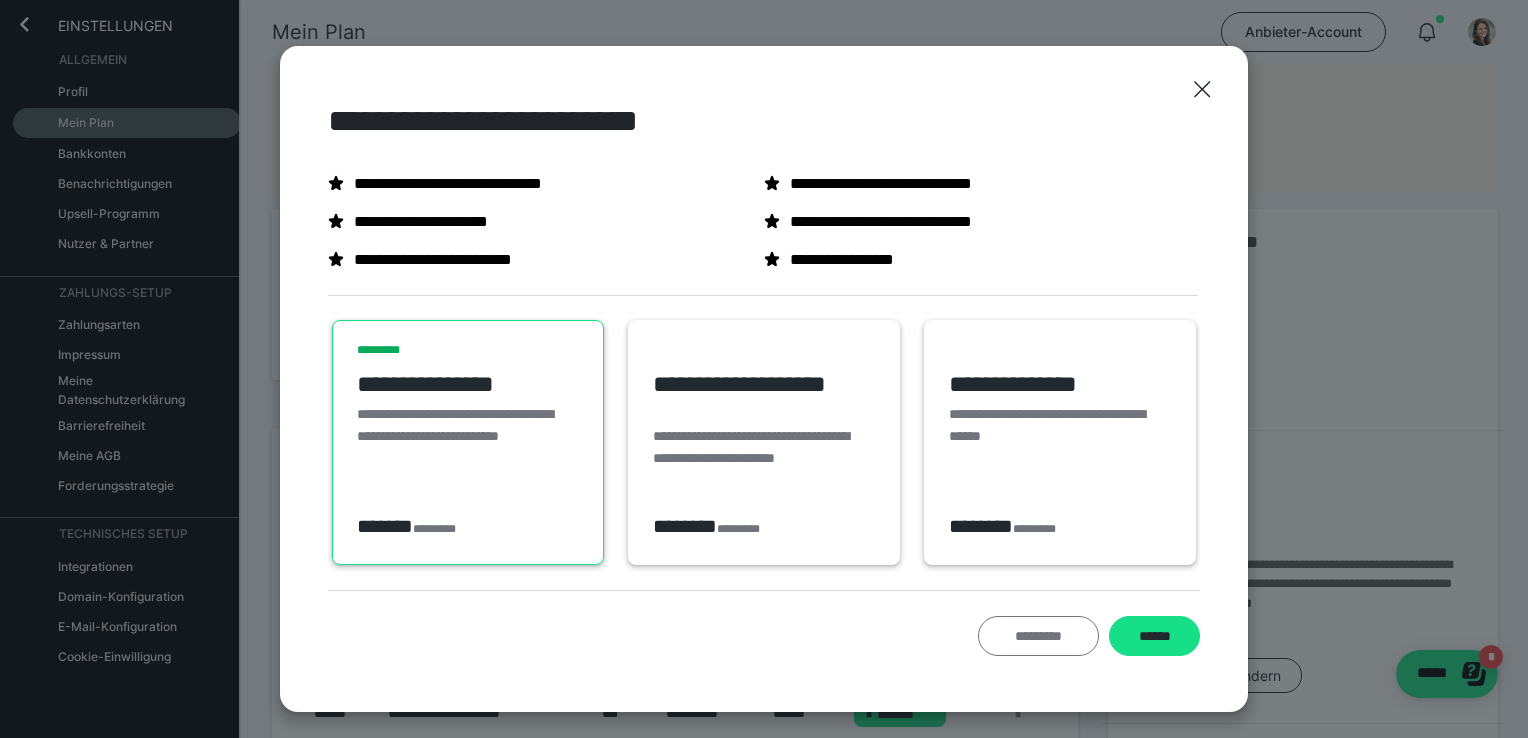 click on "*********" at bounding box center [1038, 636] 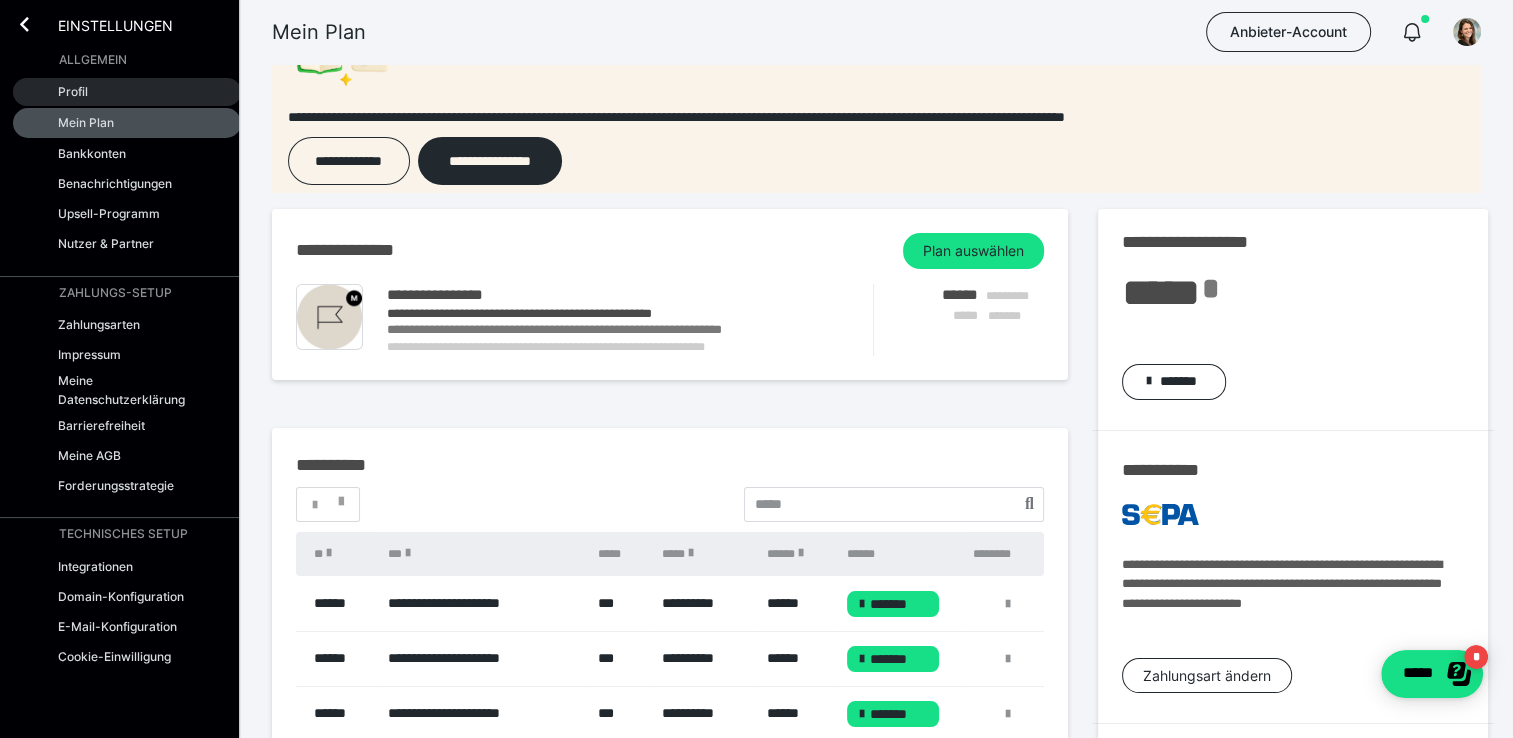 click on "Profil" at bounding box center (73, 91) 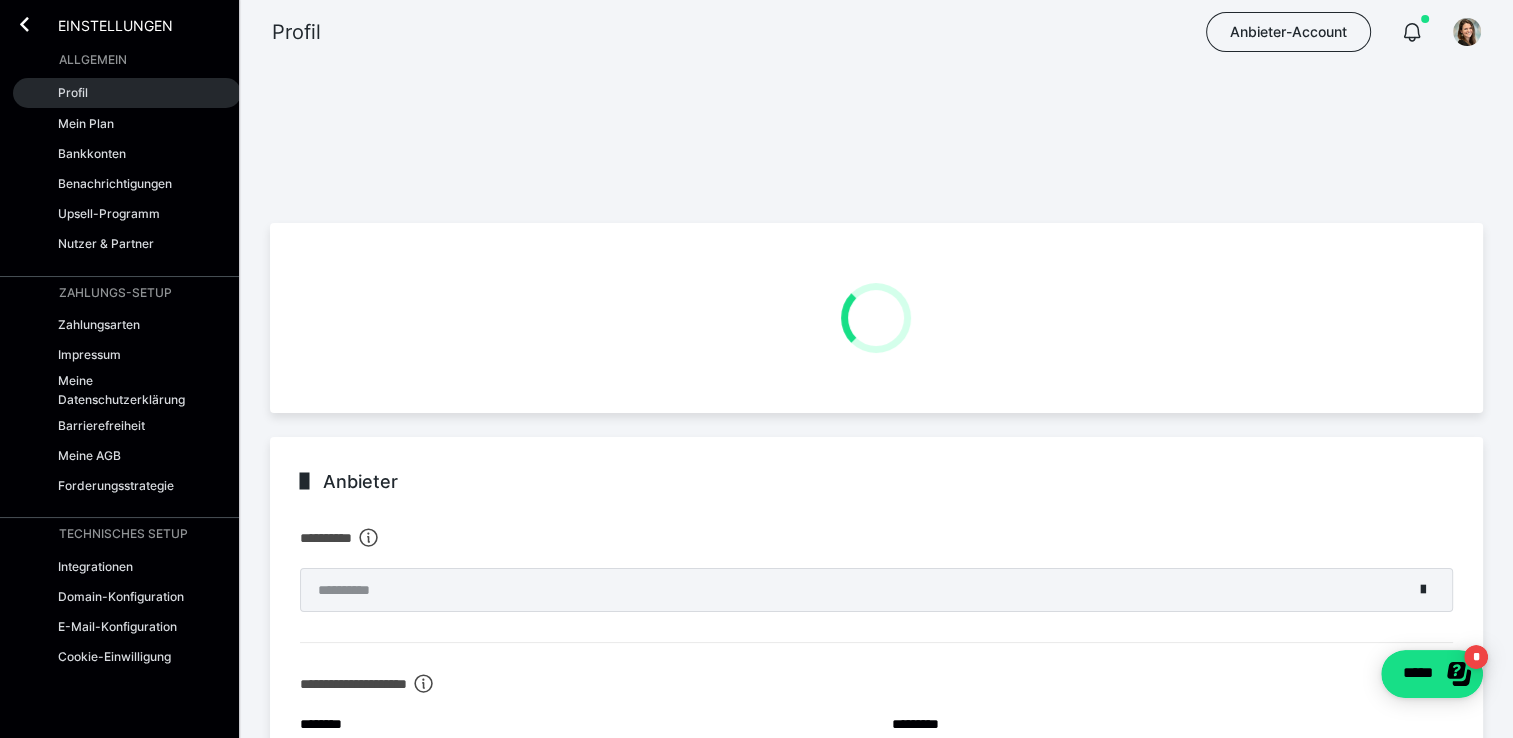 scroll, scrollTop: 61, scrollLeft: 0, axis: vertical 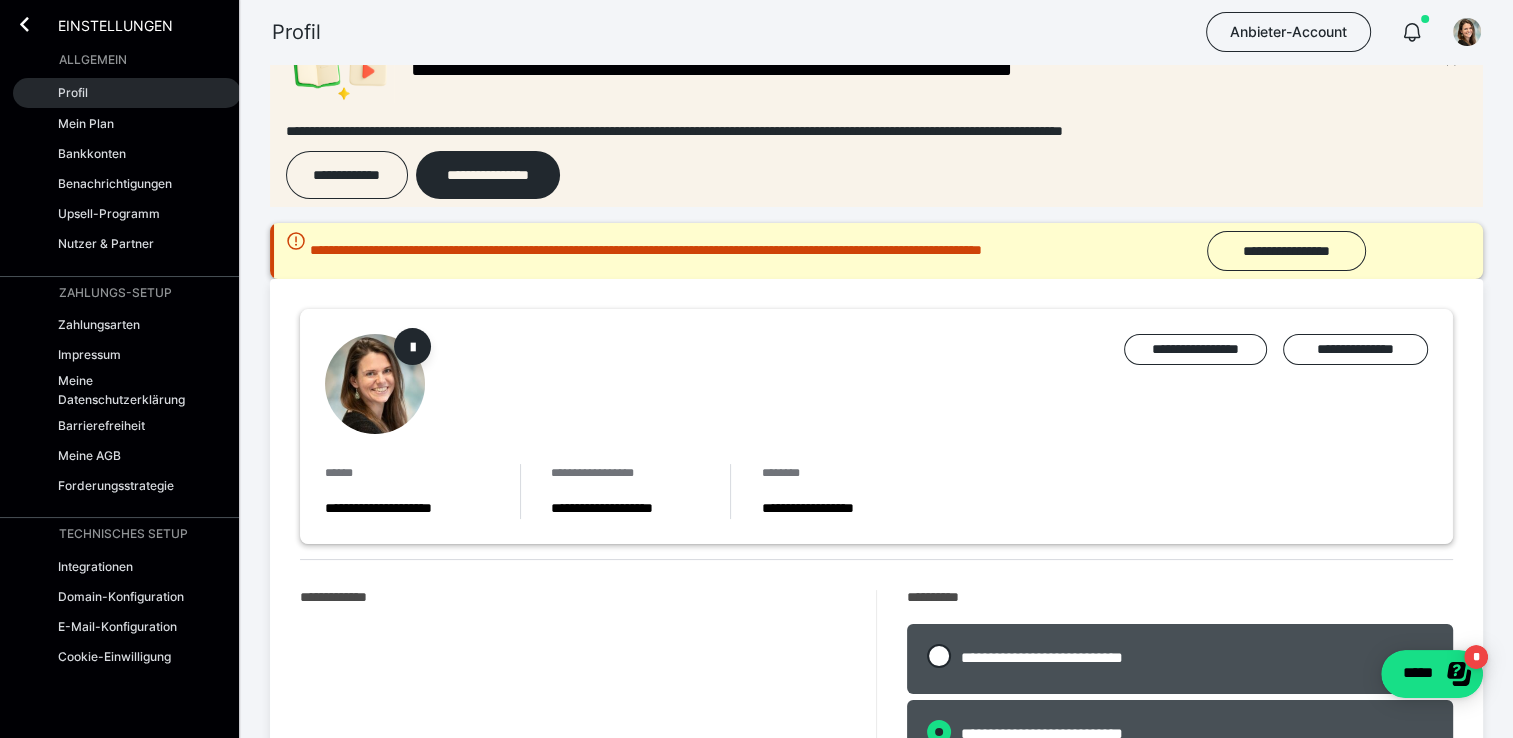 radio on "****" 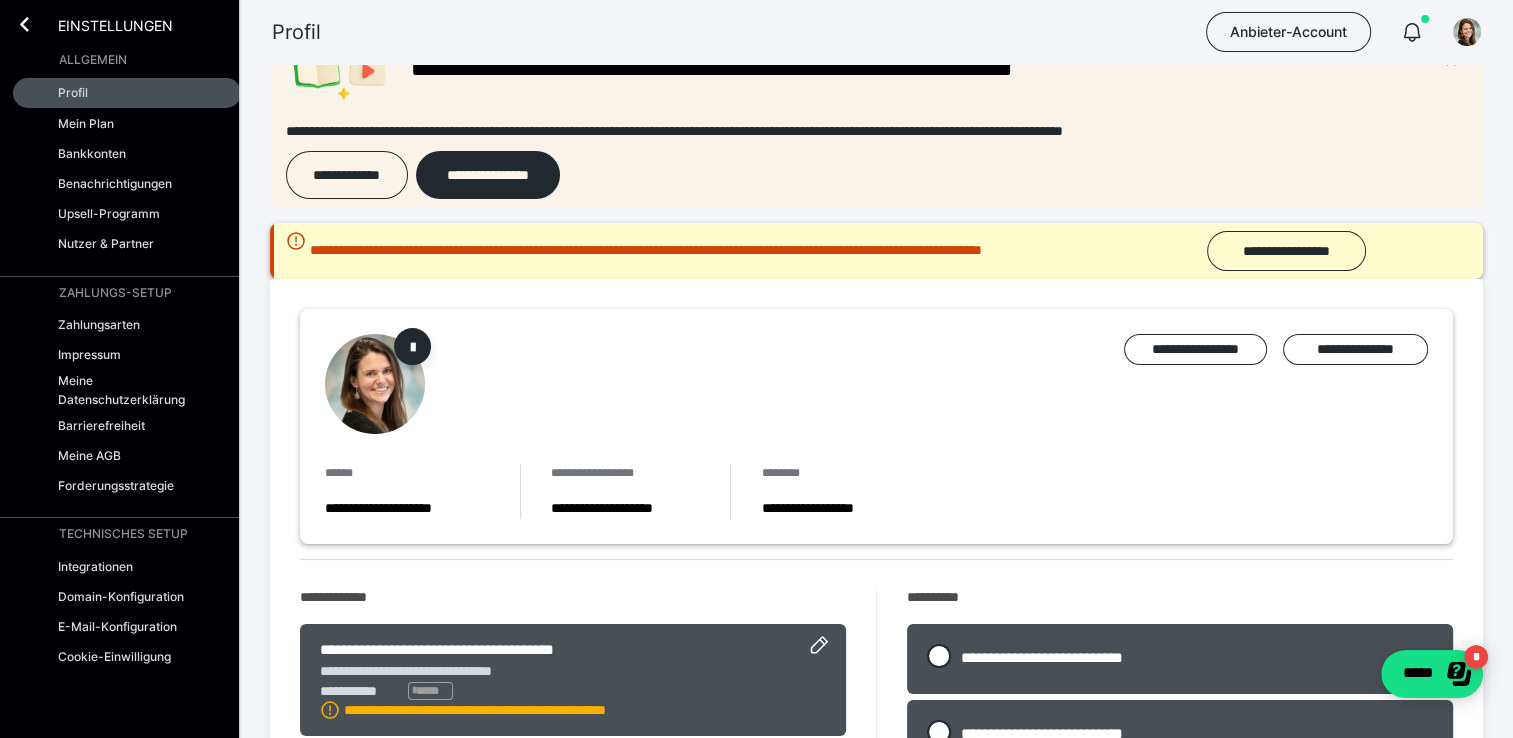click on "Allgemein" at bounding box center (93, 60) 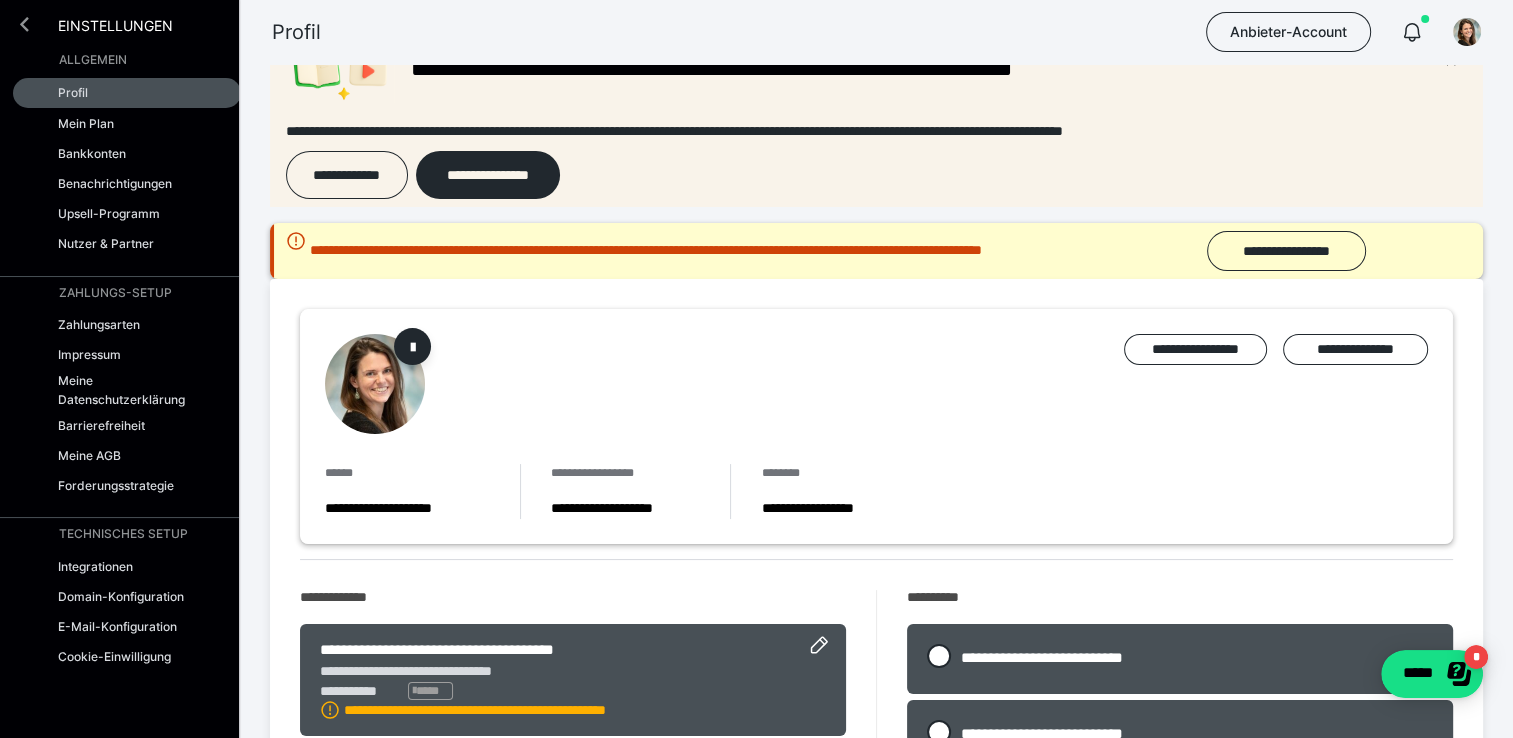 click at bounding box center (24, 24) 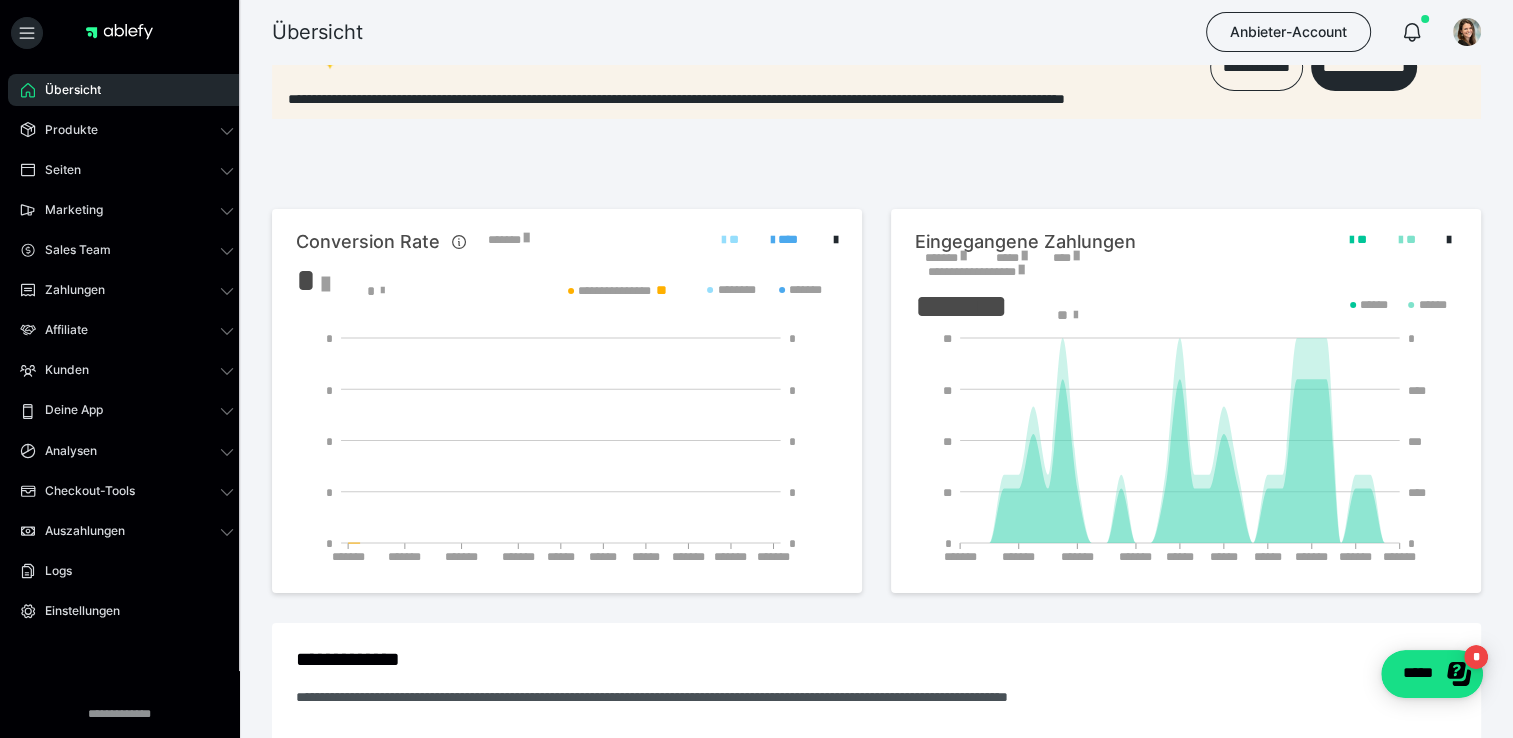 scroll, scrollTop: 0, scrollLeft: 0, axis: both 